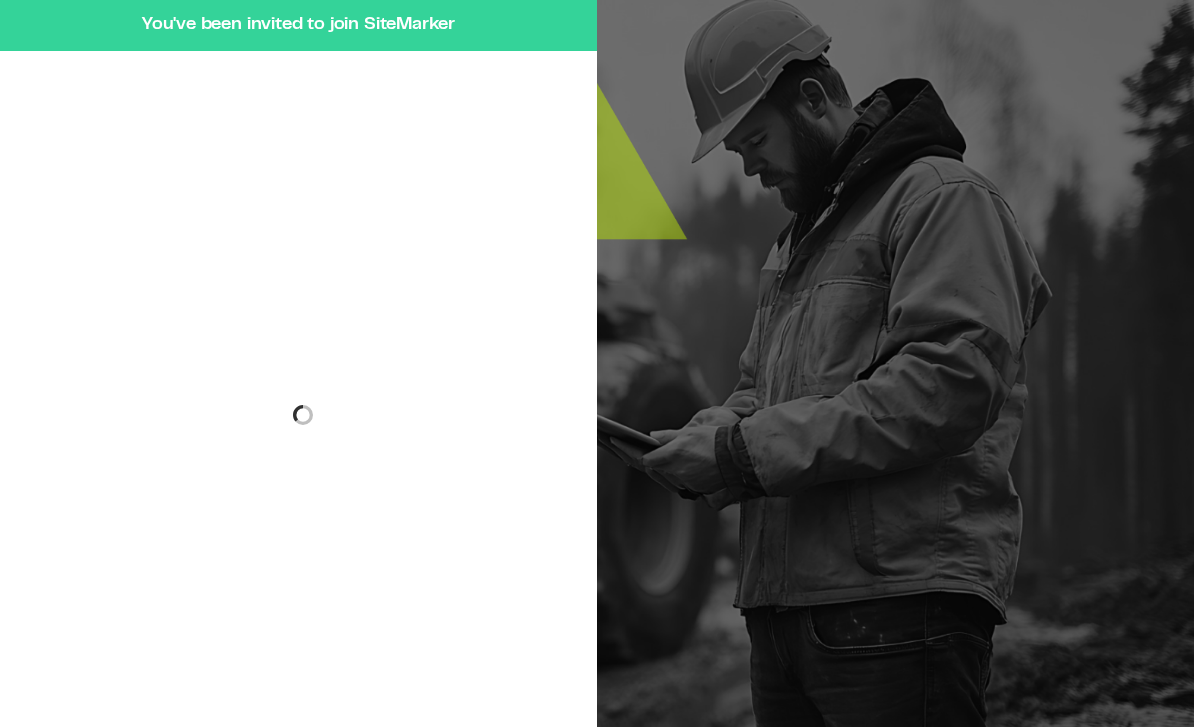 scroll, scrollTop: 0, scrollLeft: 0, axis: both 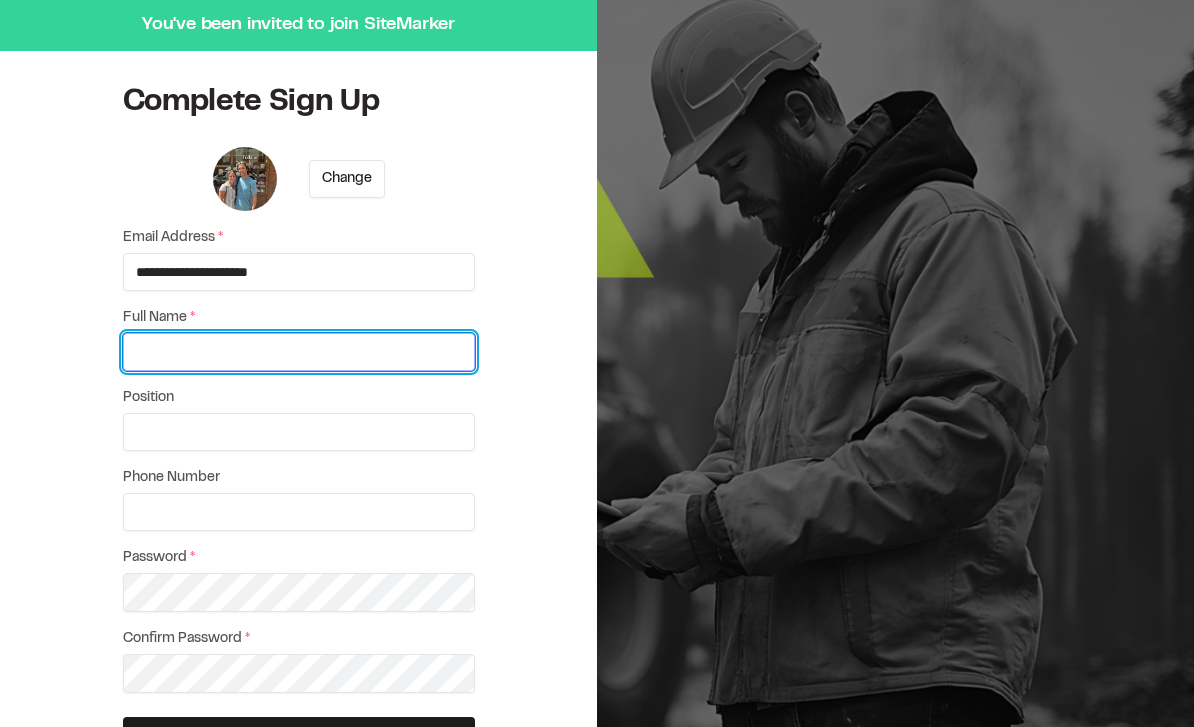 click on "Full Name   *" at bounding box center (299, 352) 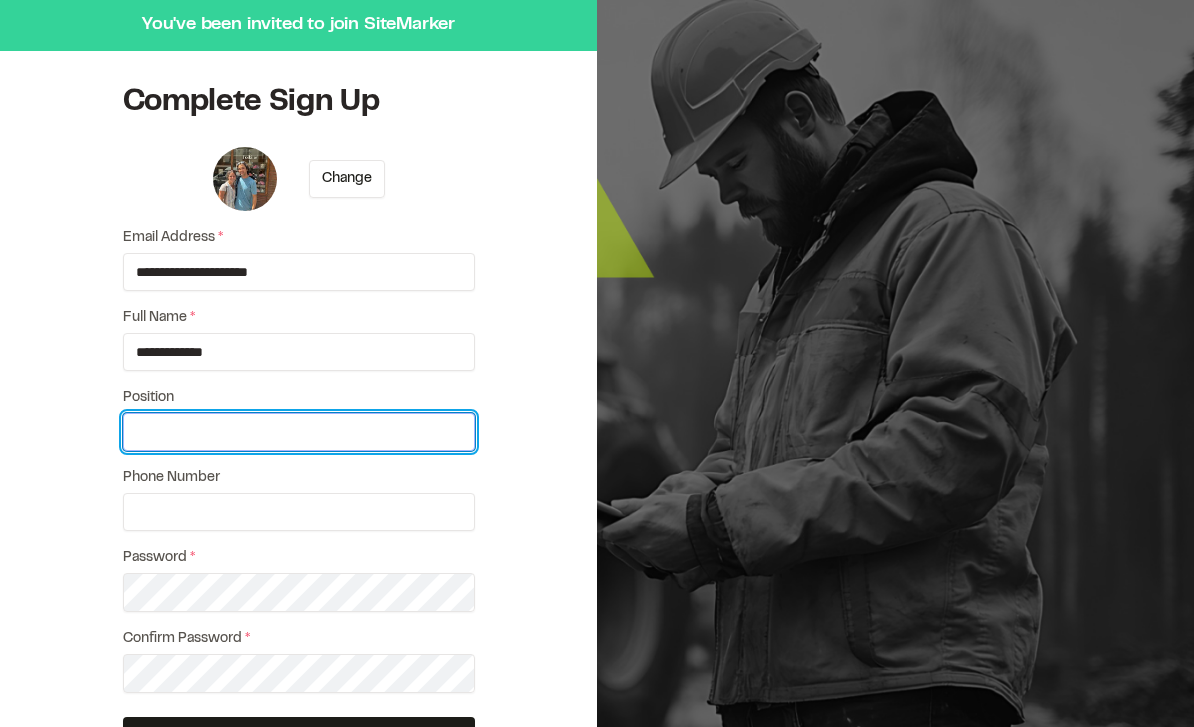 click on "Position" at bounding box center (299, 432) 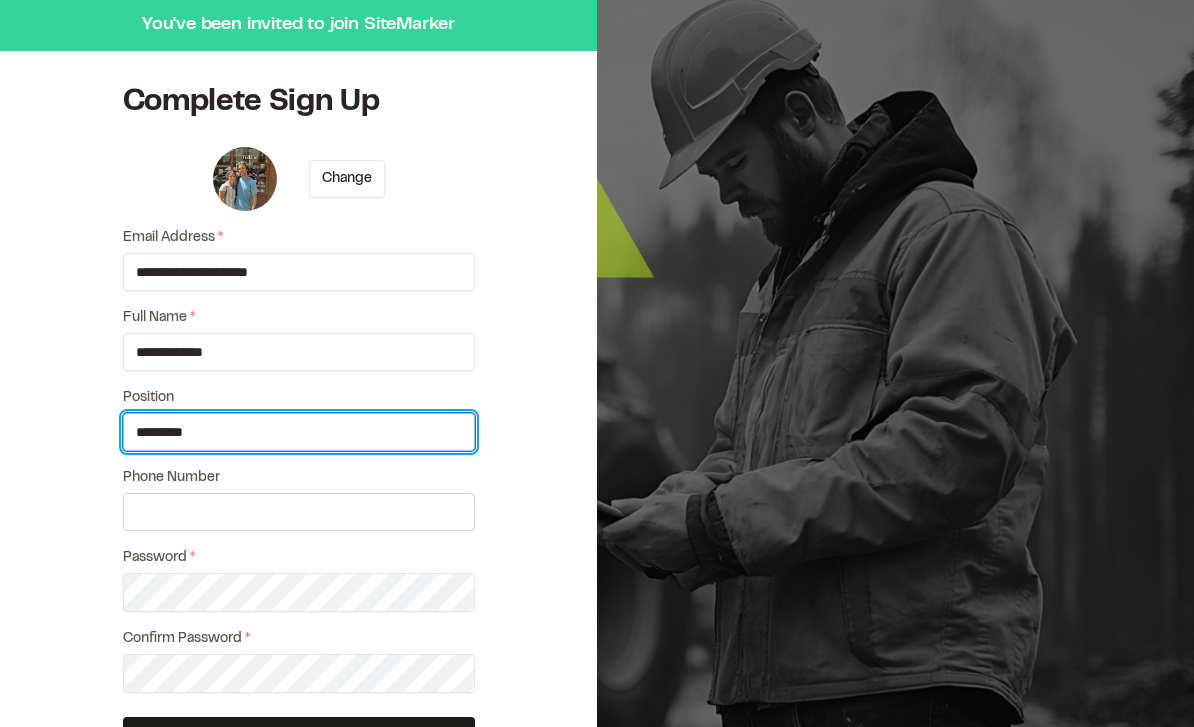 type on "*********" 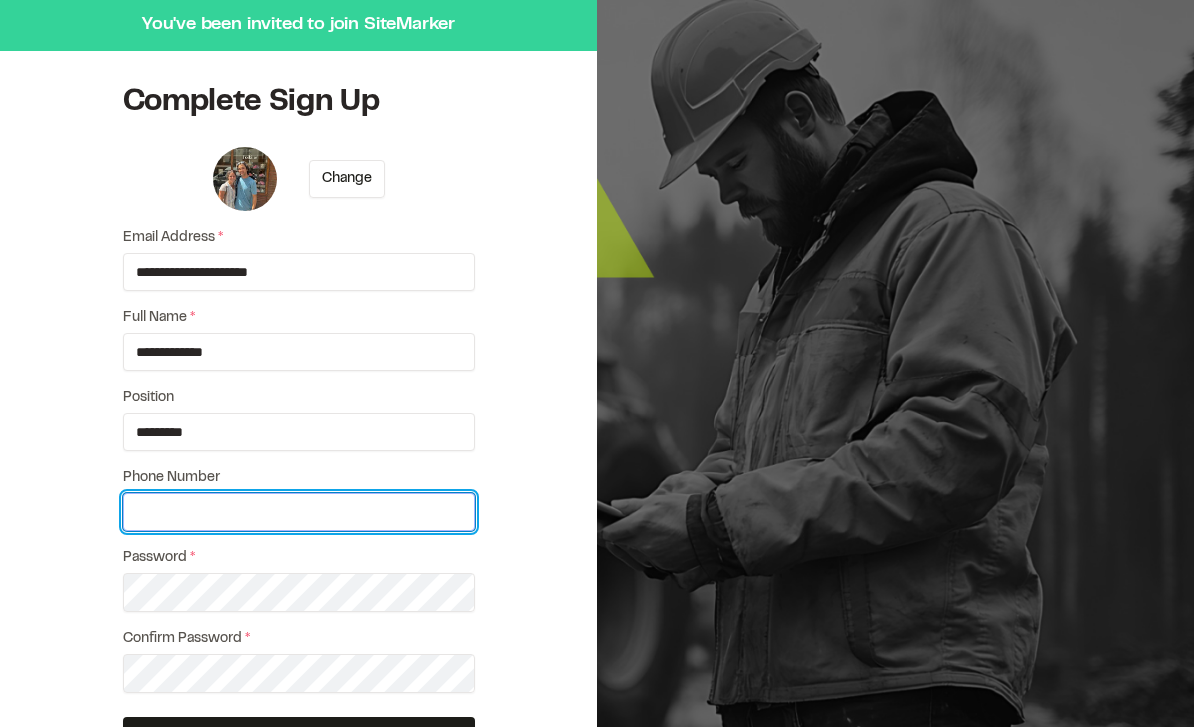 click on "Phone Number" at bounding box center [299, 512] 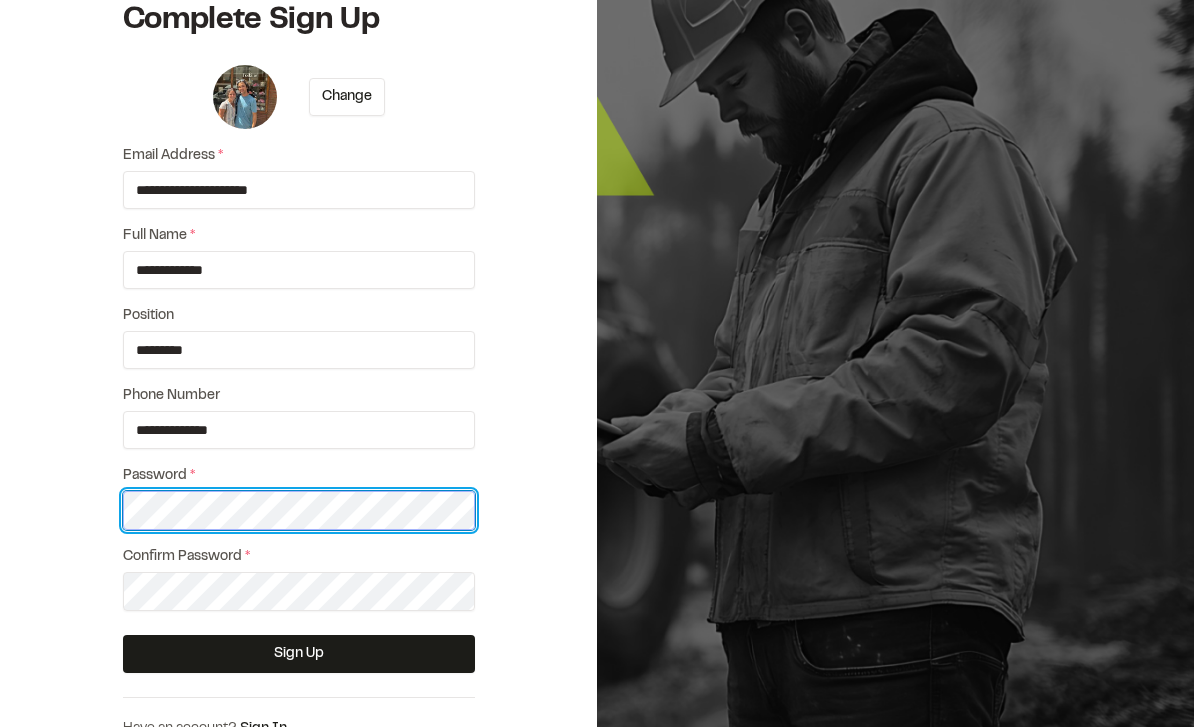 scroll, scrollTop: 112, scrollLeft: 0, axis: vertical 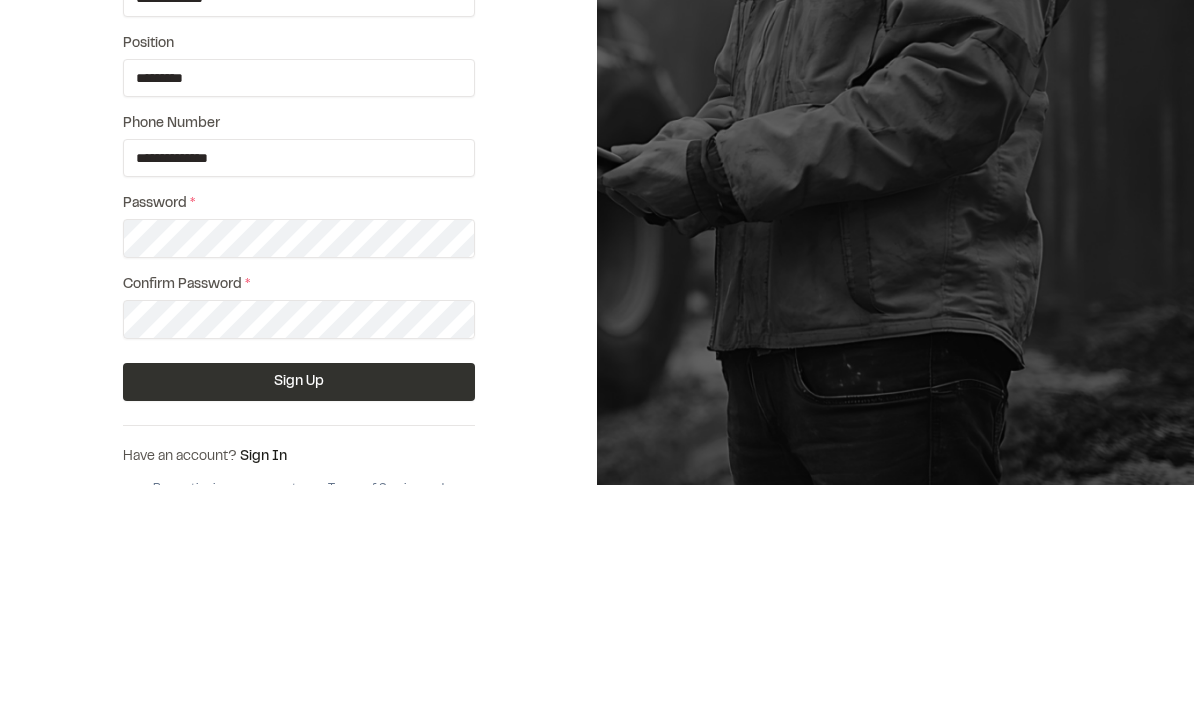 click on "Sign Up" at bounding box center (299, 624) 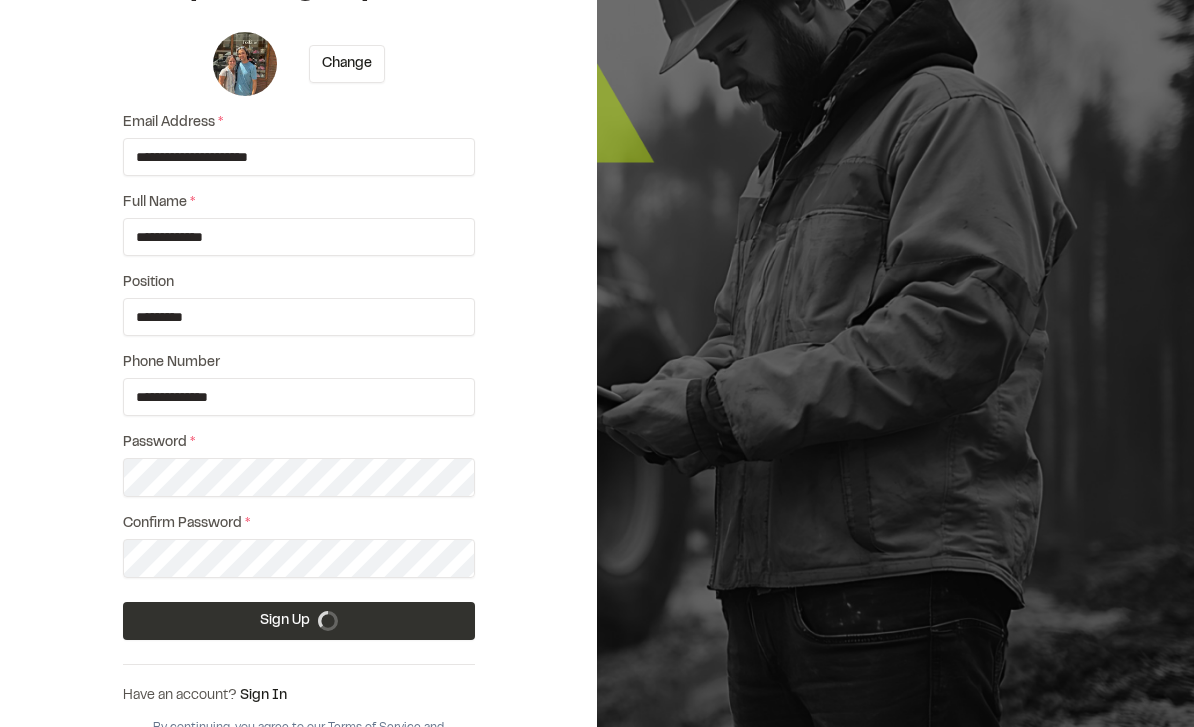 scroll, scrollTop: 0, scrollLeft: 0, axis: both 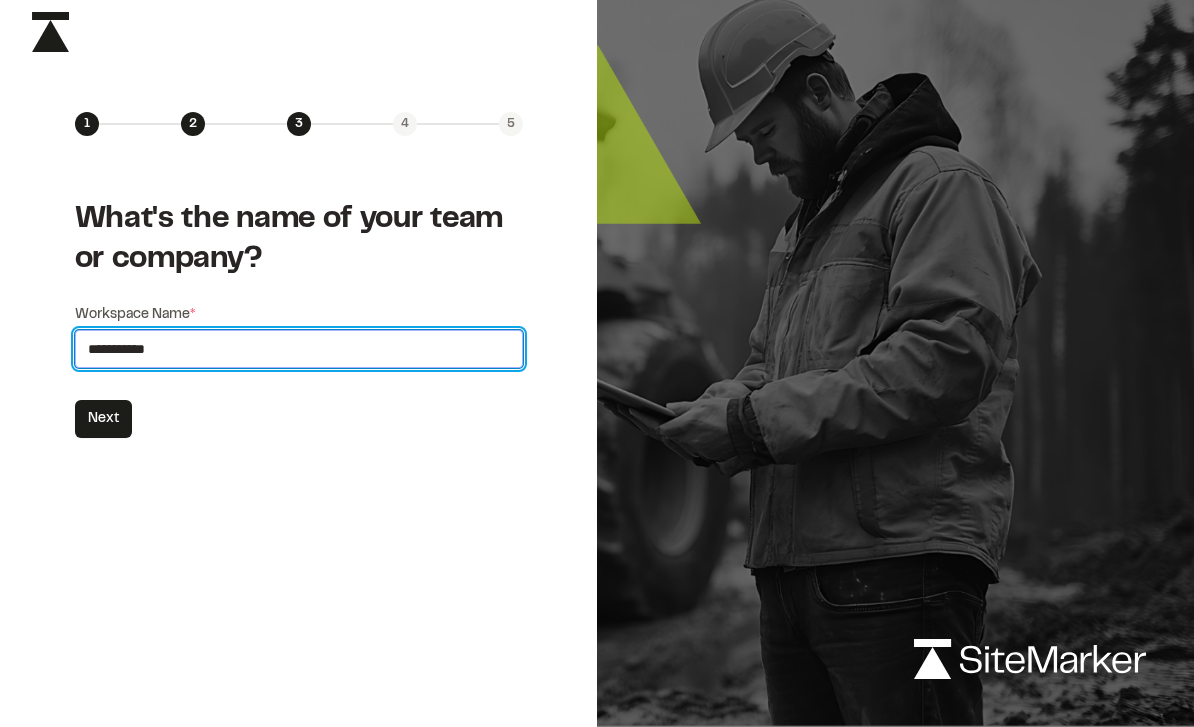 click on "**********" at bounding box center (299, 349) 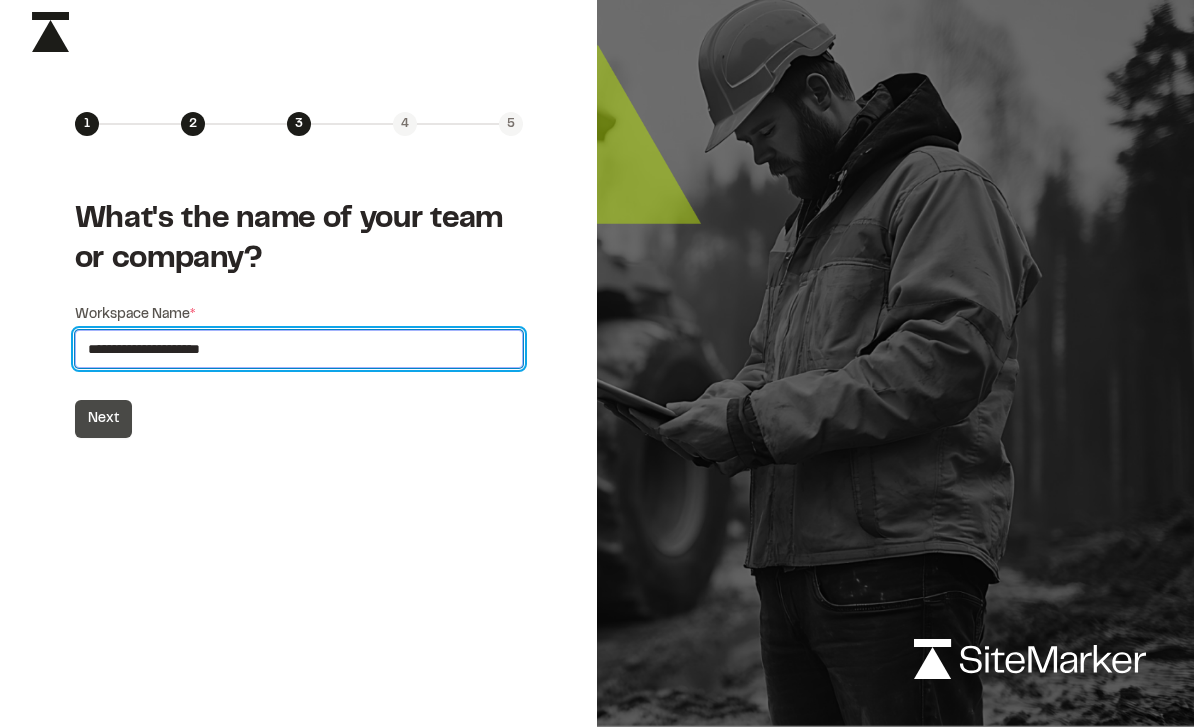 type on "**********" 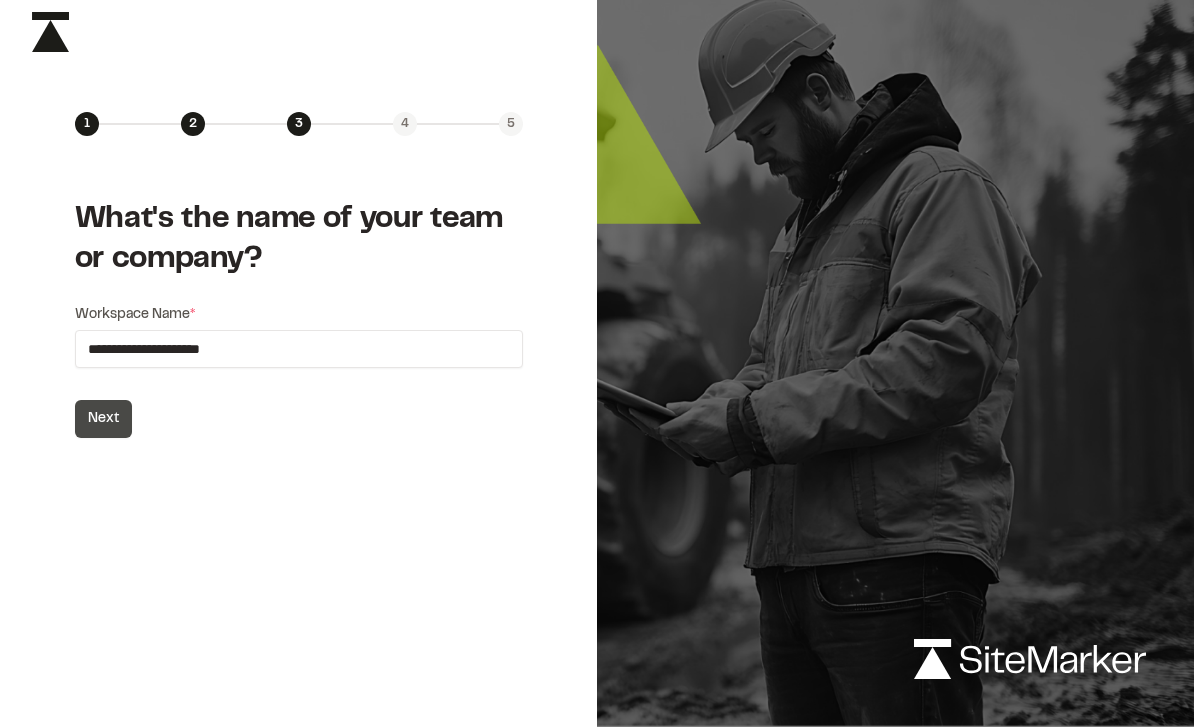 click on "Next" at bounding box center (103, 419) 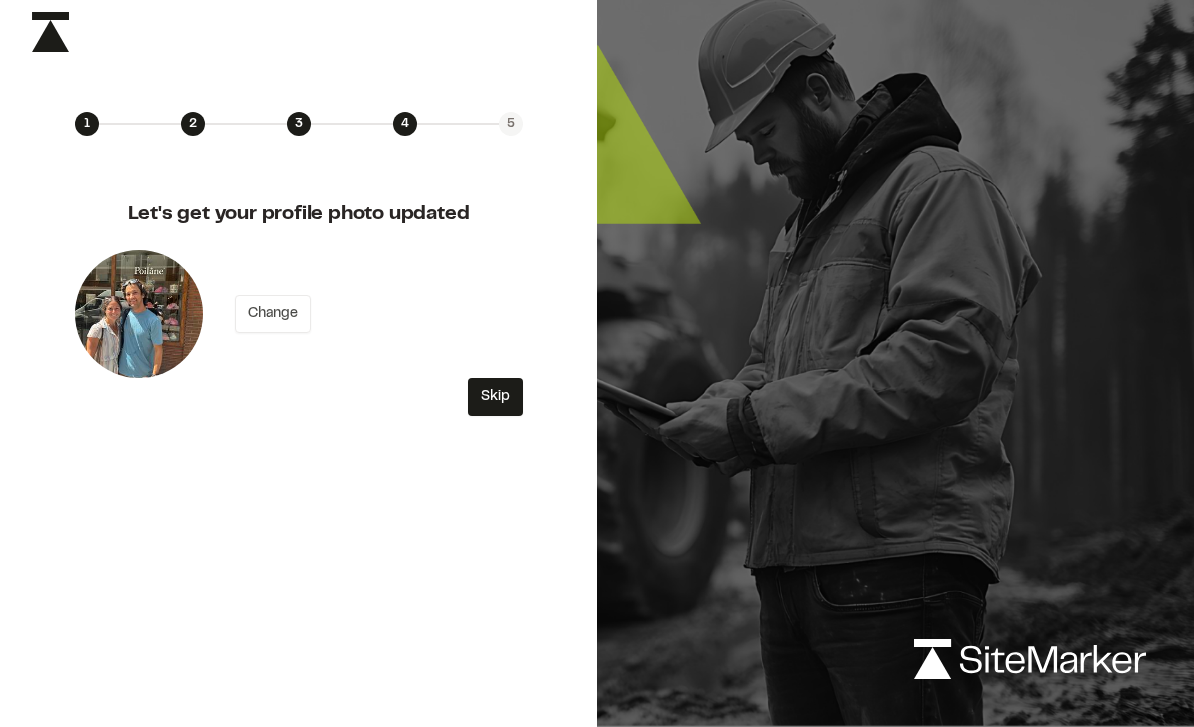 click on "Change" at bounding box center [273, 314] 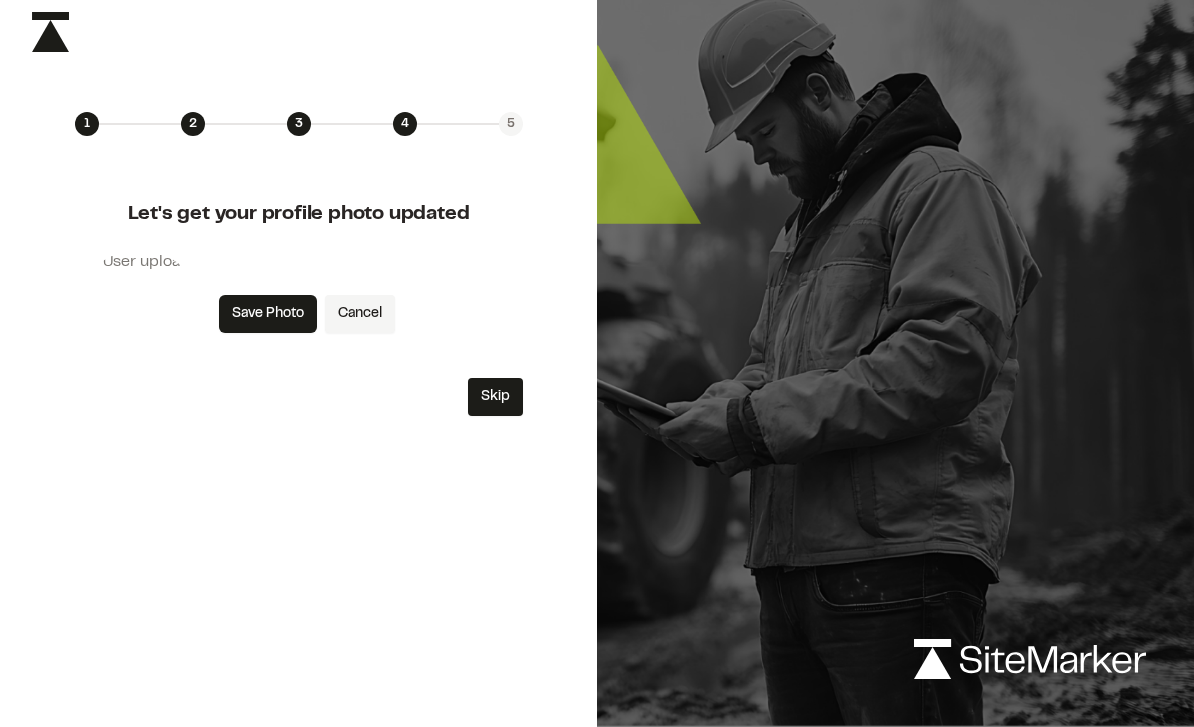 click at bounding box center [139, 314] 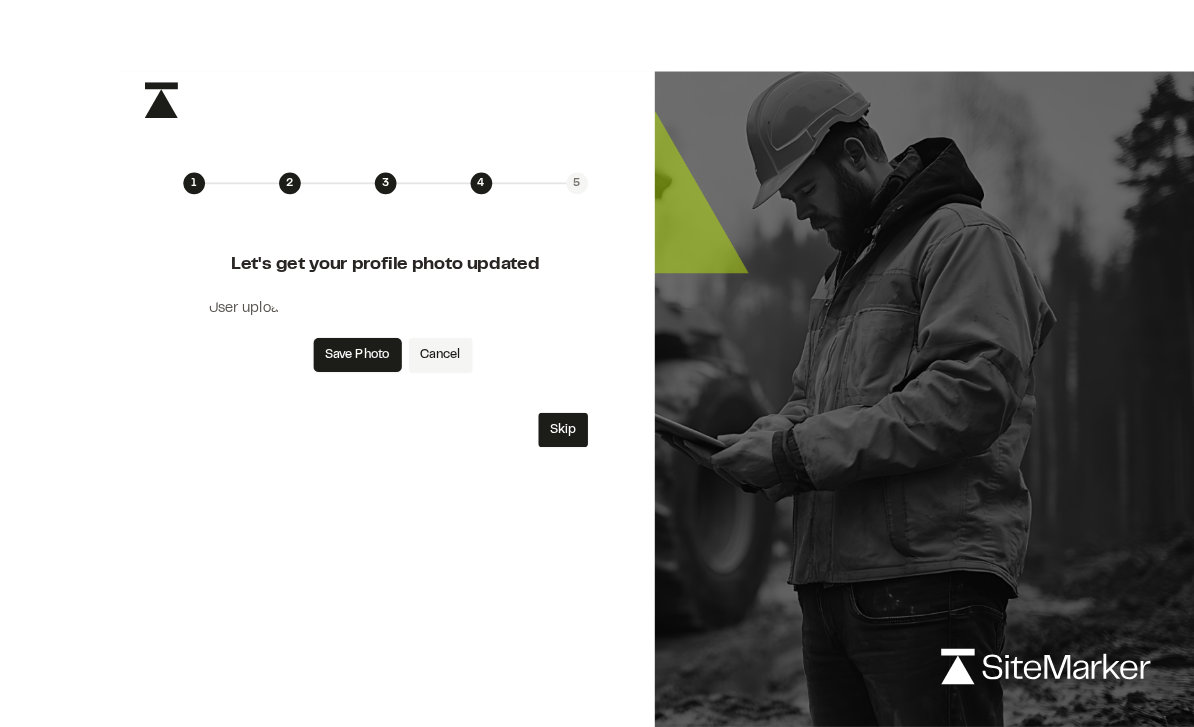scroll, scrollTop: 25, scrollLeft: 0, axis: vertical 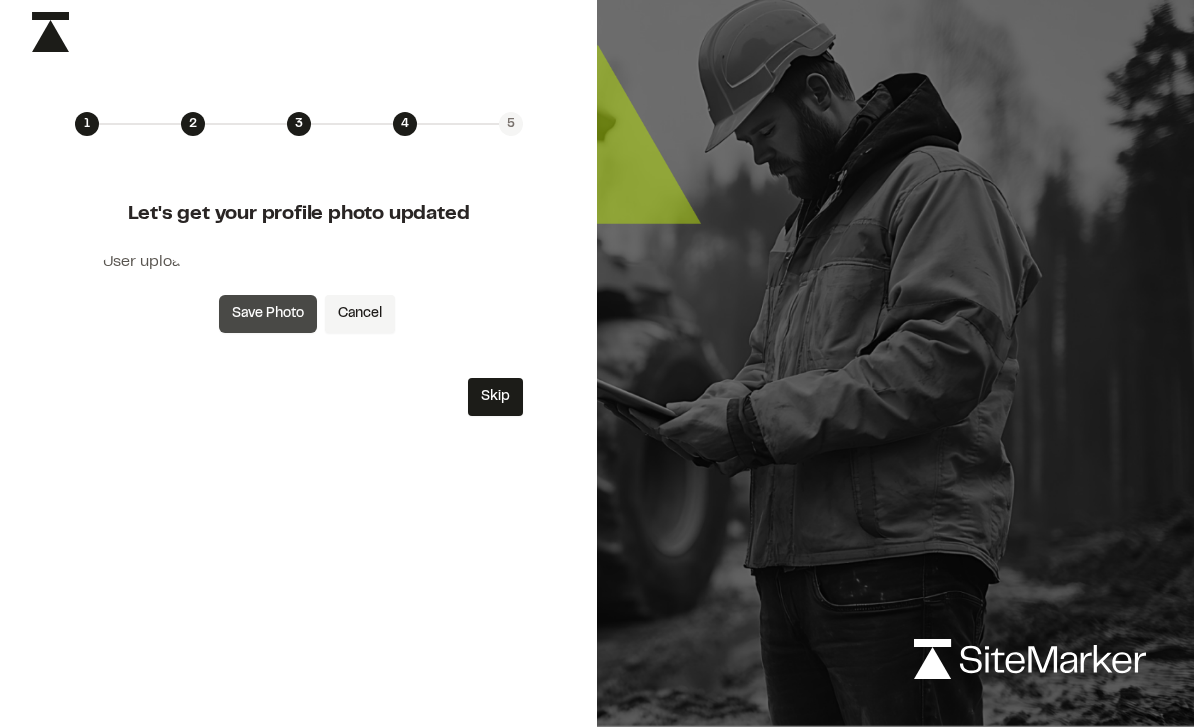 click on "Save Photo" at bounding box center [268, 314] 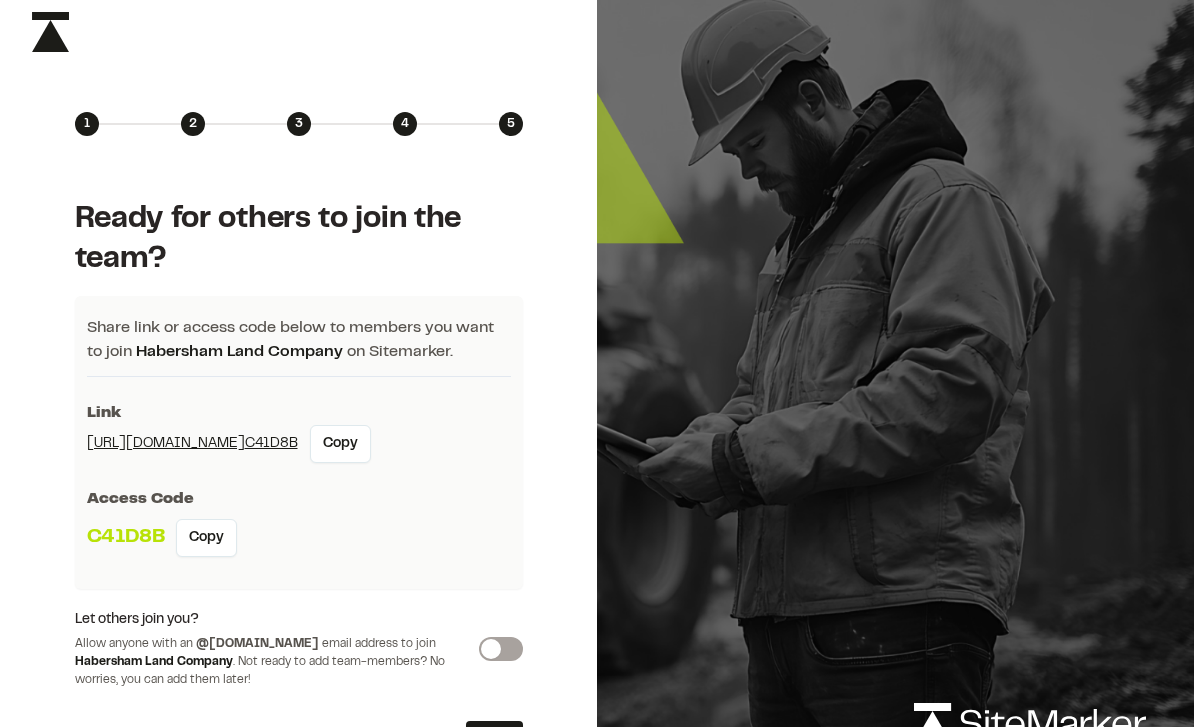 scroll, scrollTop: 64, scrollLeft: 0, axis: vertical 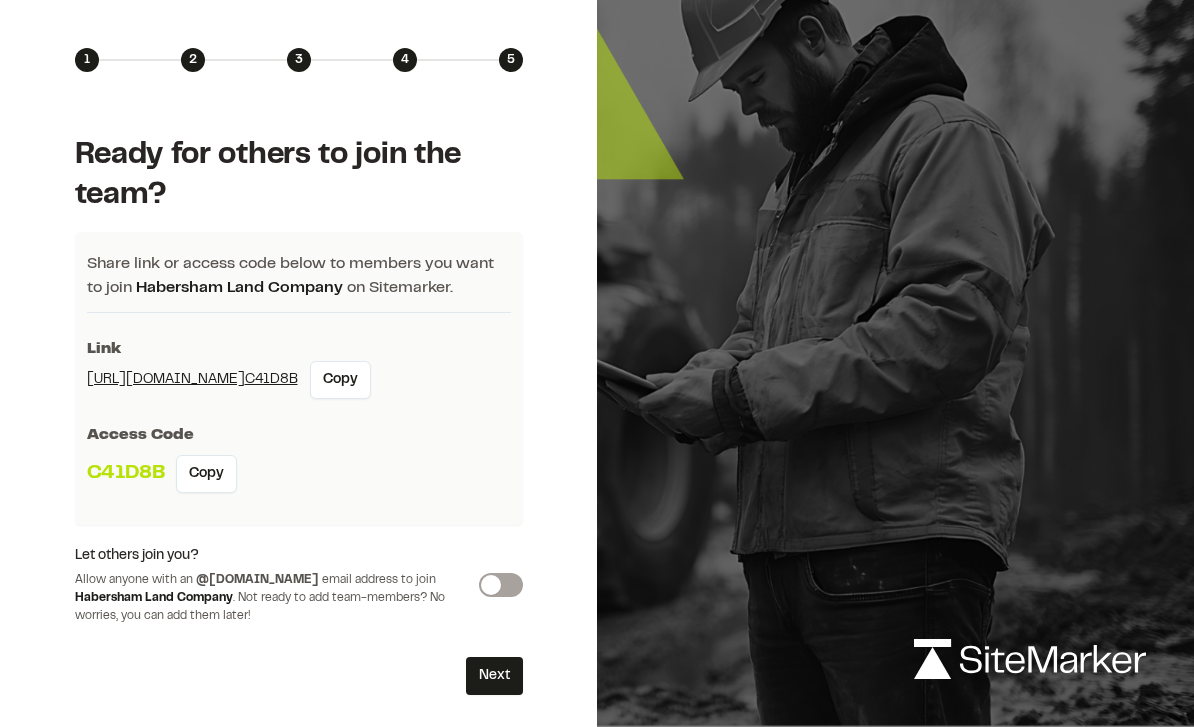 click on "Switch label" at bounding box center (501, 585) 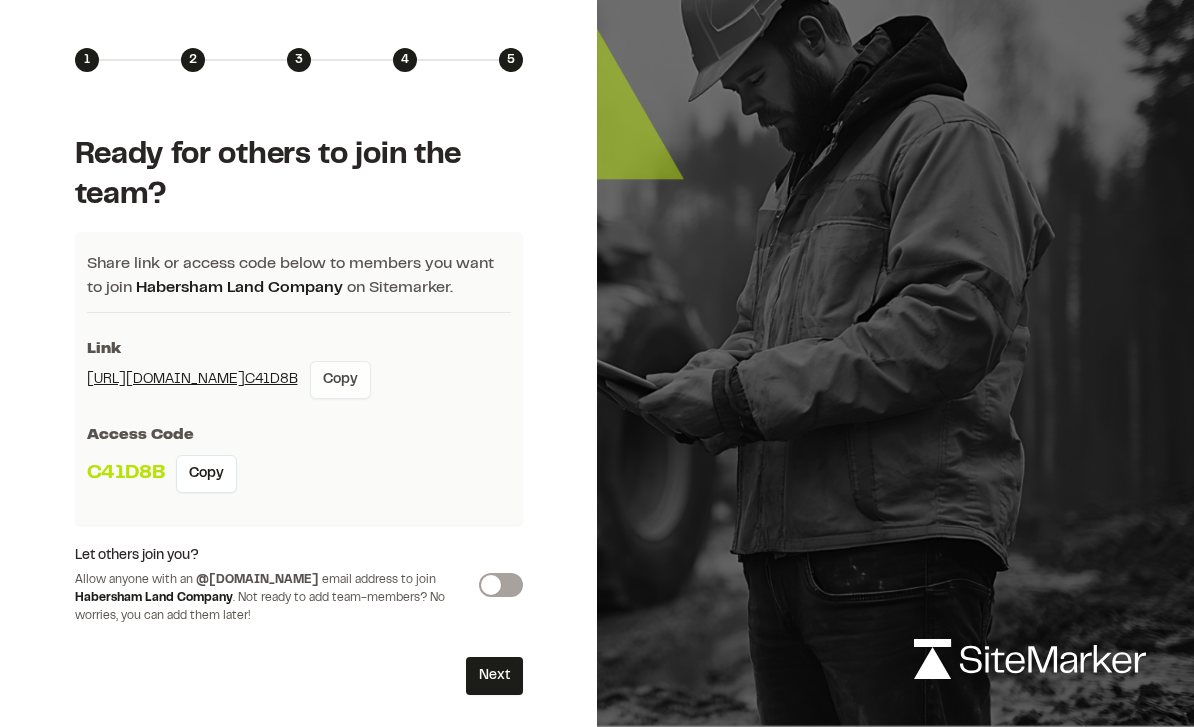 click on "Copy" at bounding box center (340, 380) 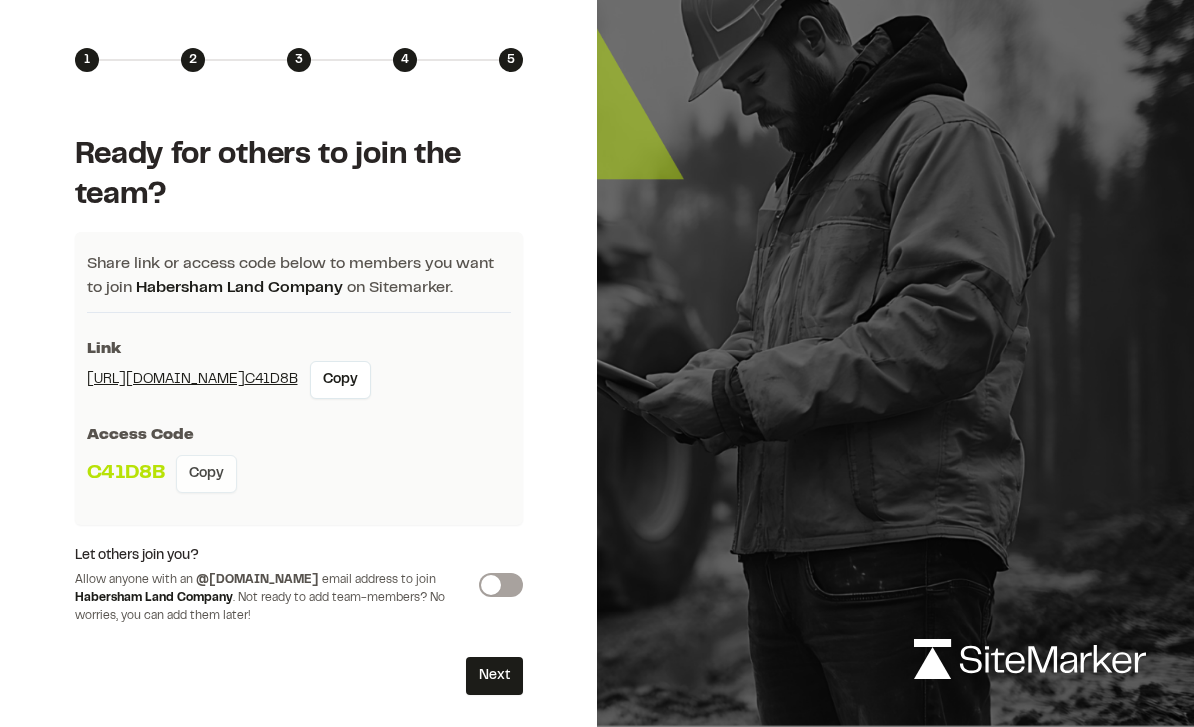 click on "Copy" at bounding box center (206, 474) 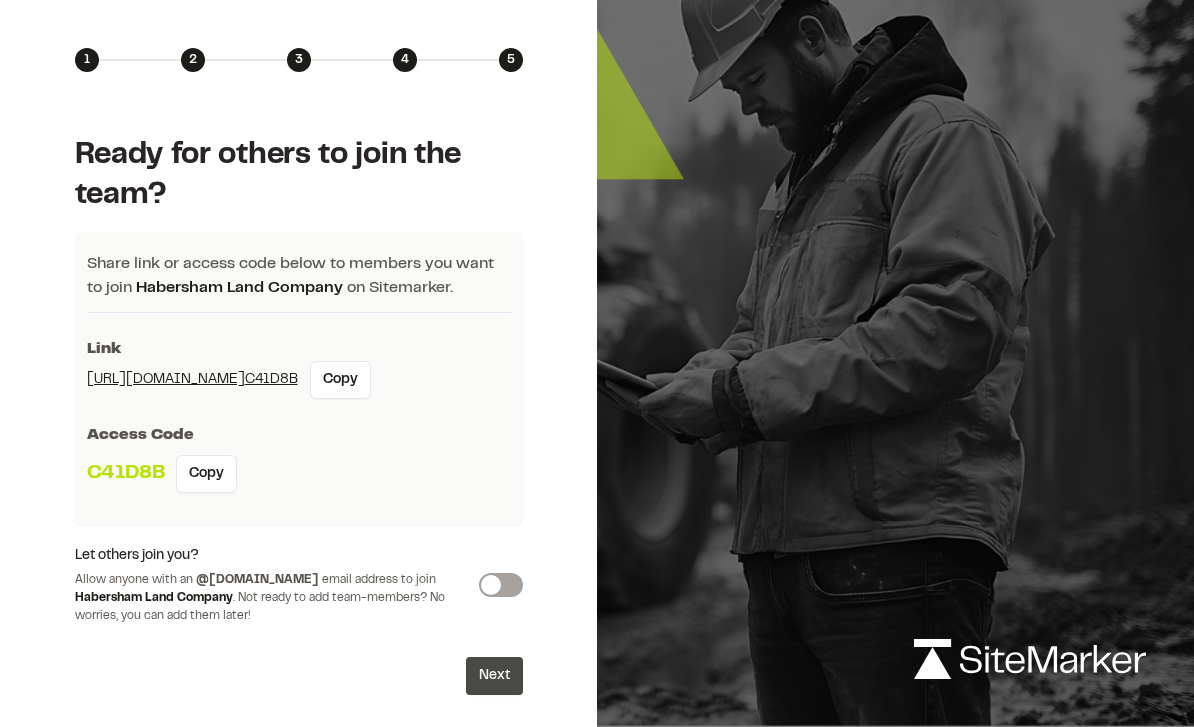 click on "Next" at bounding box center (494, 676) 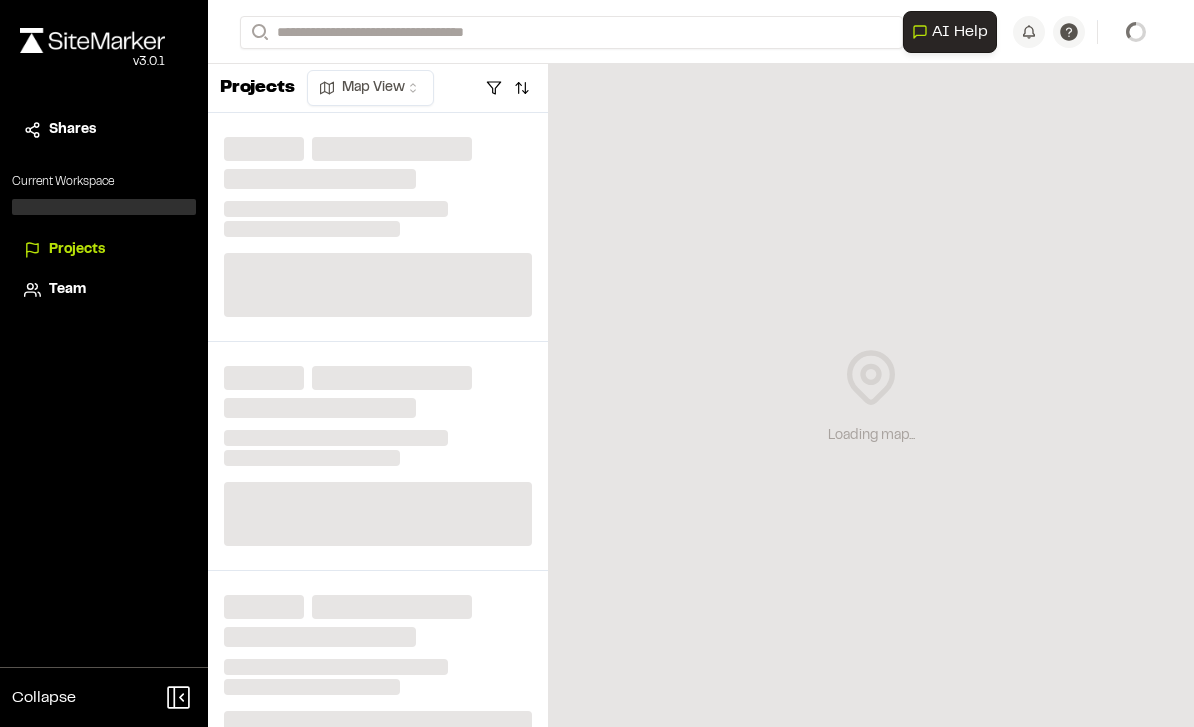 scroll, scrollTop: 0, scrollLeft: 0, axis: both 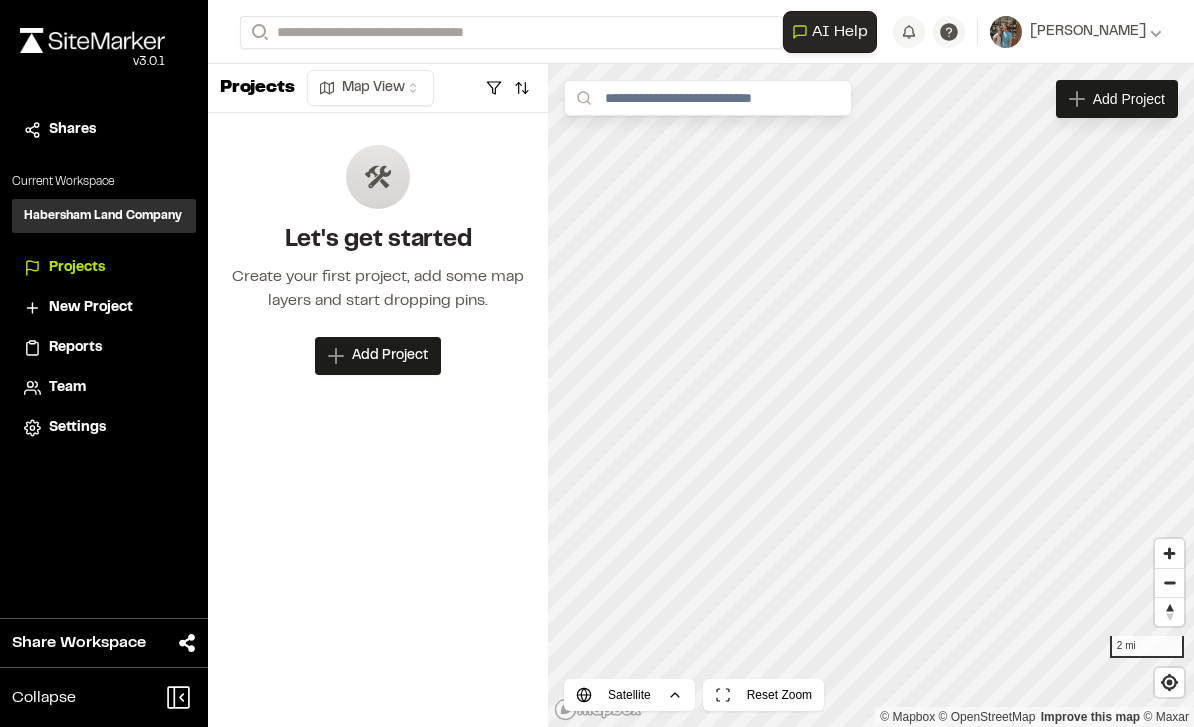 click on "Team" at bounding box center (67, 388) 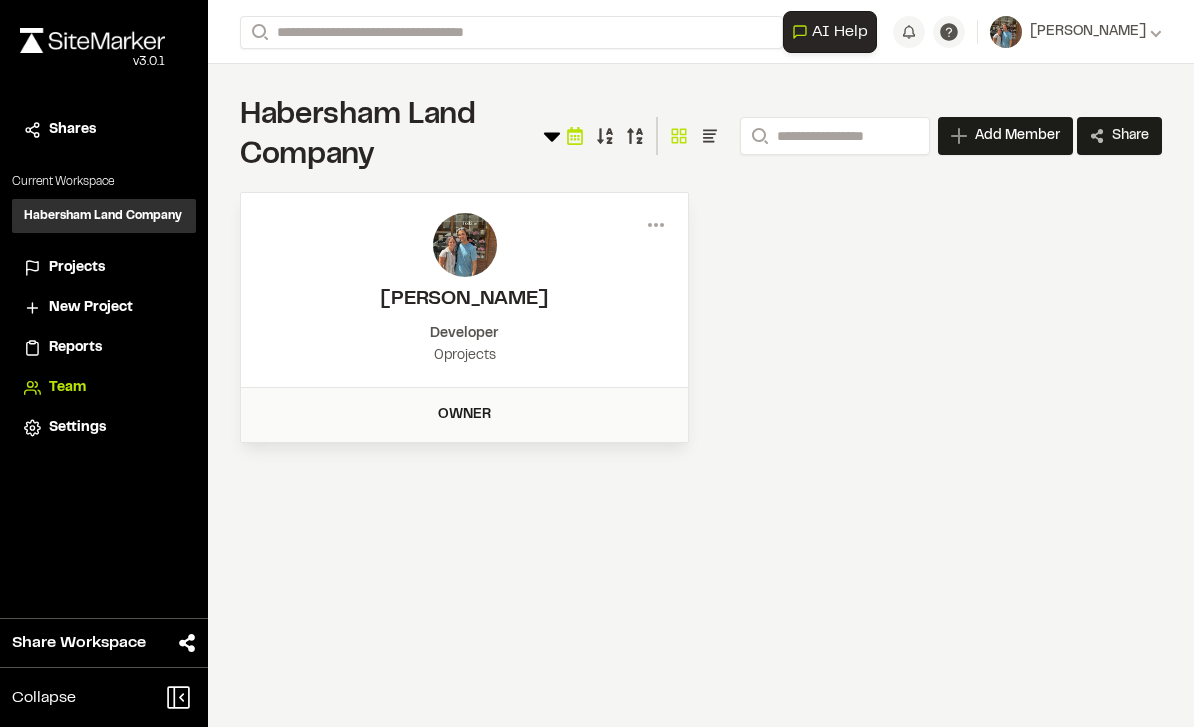 click on "Projects" at bounding box center [77, 268] 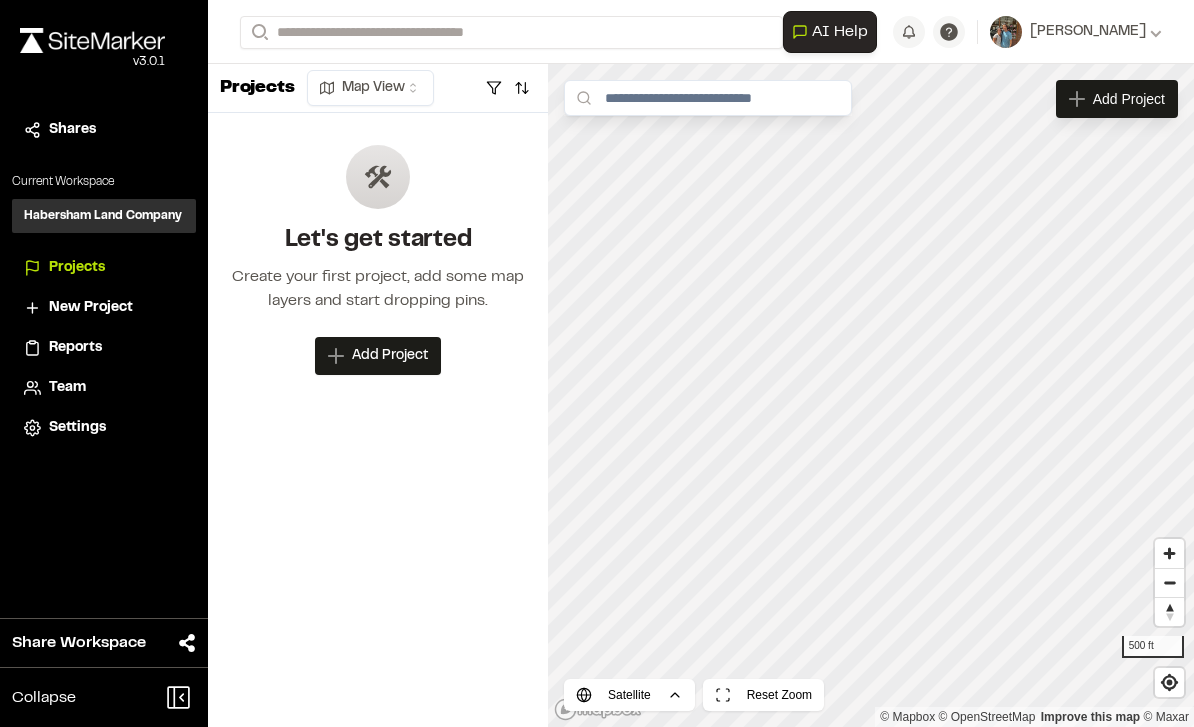 click on "Team" at bounding box center [104, 388] 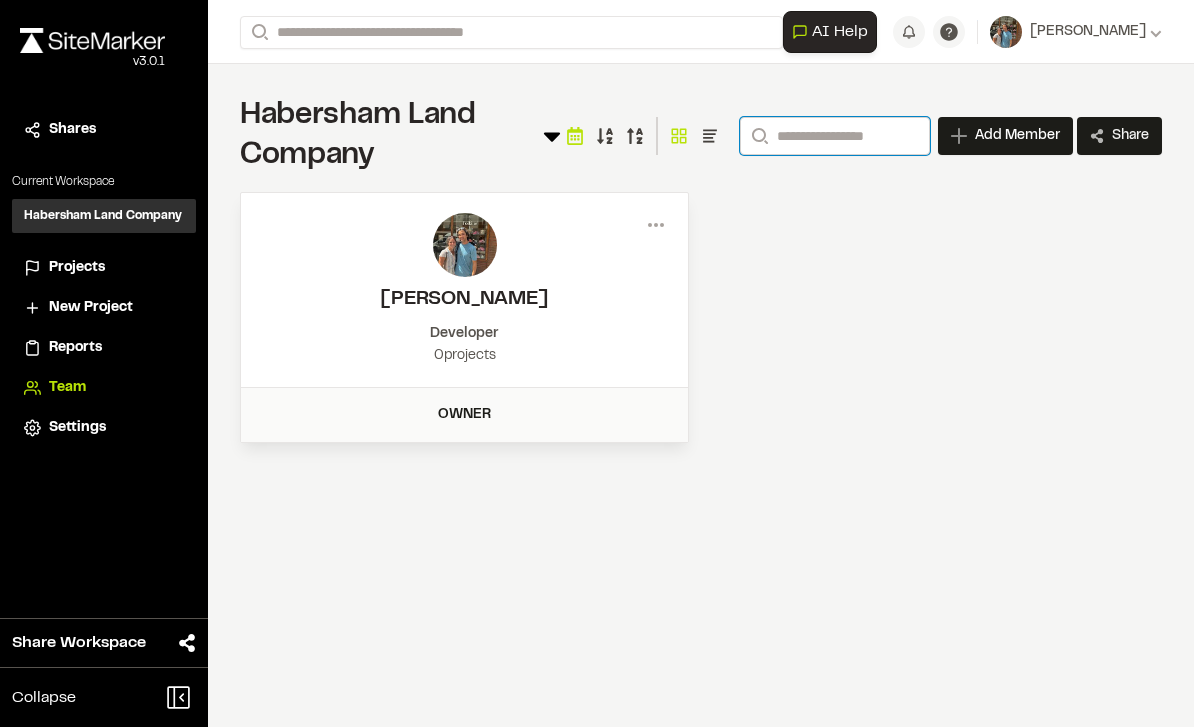 click on "Search" at bounding box center (835, 136) 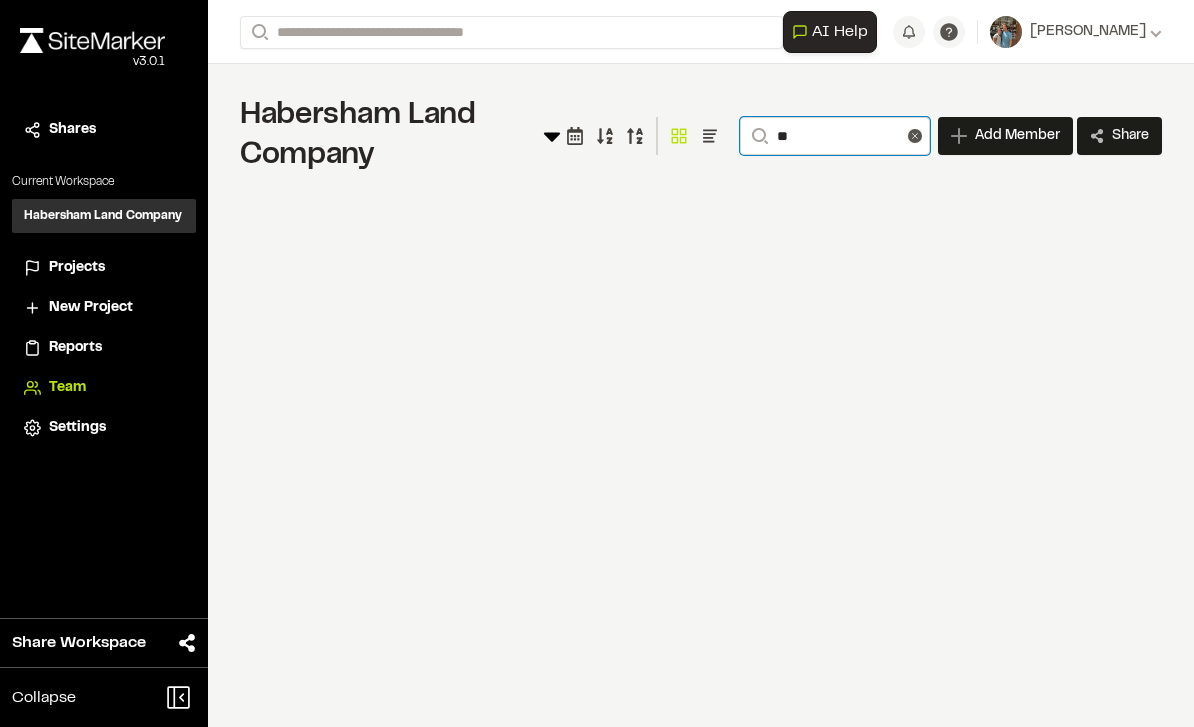 type on "*" 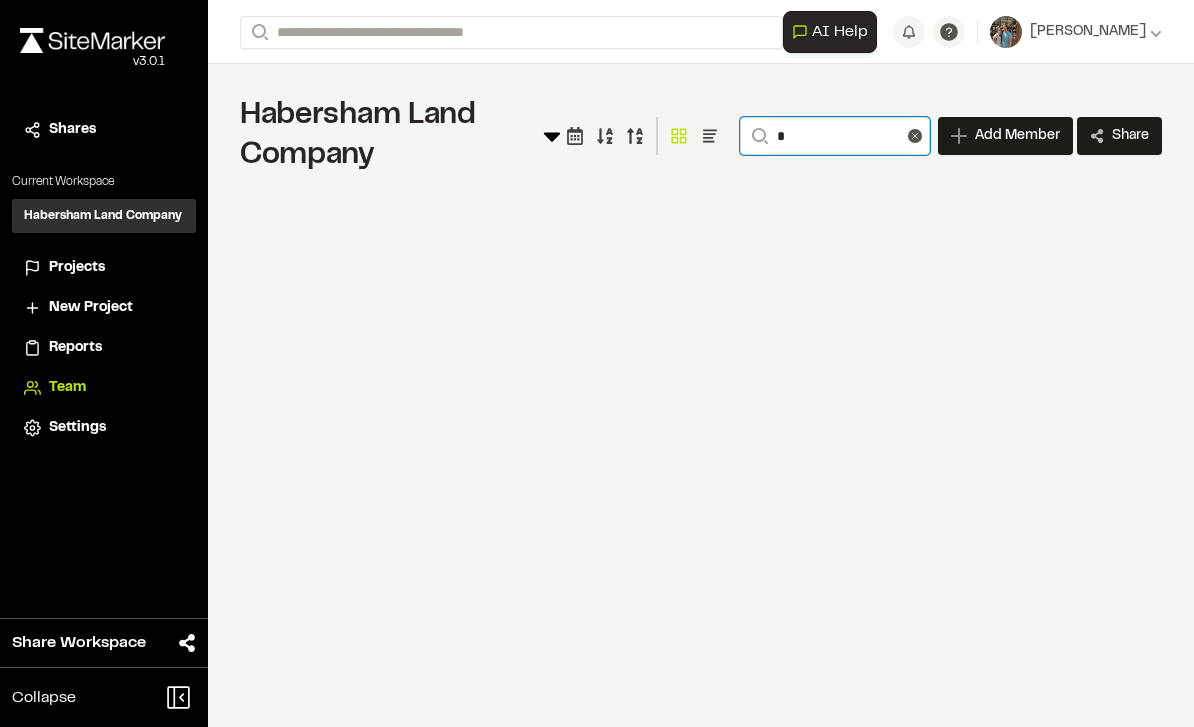 type 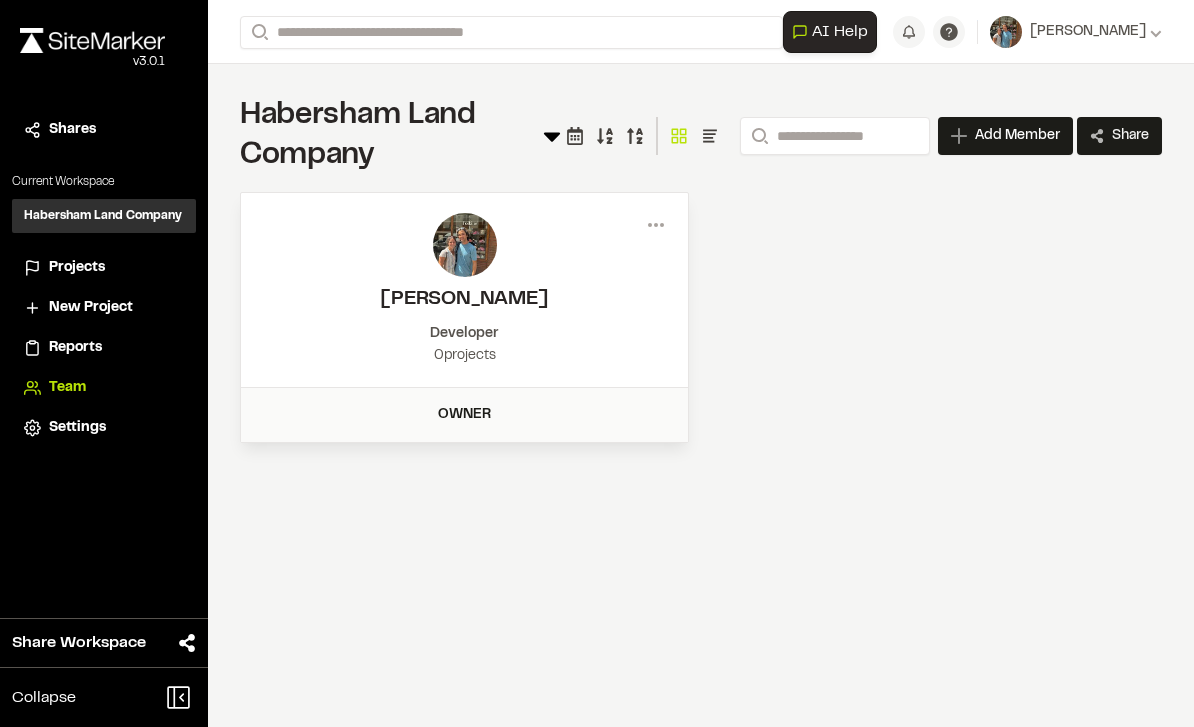 click 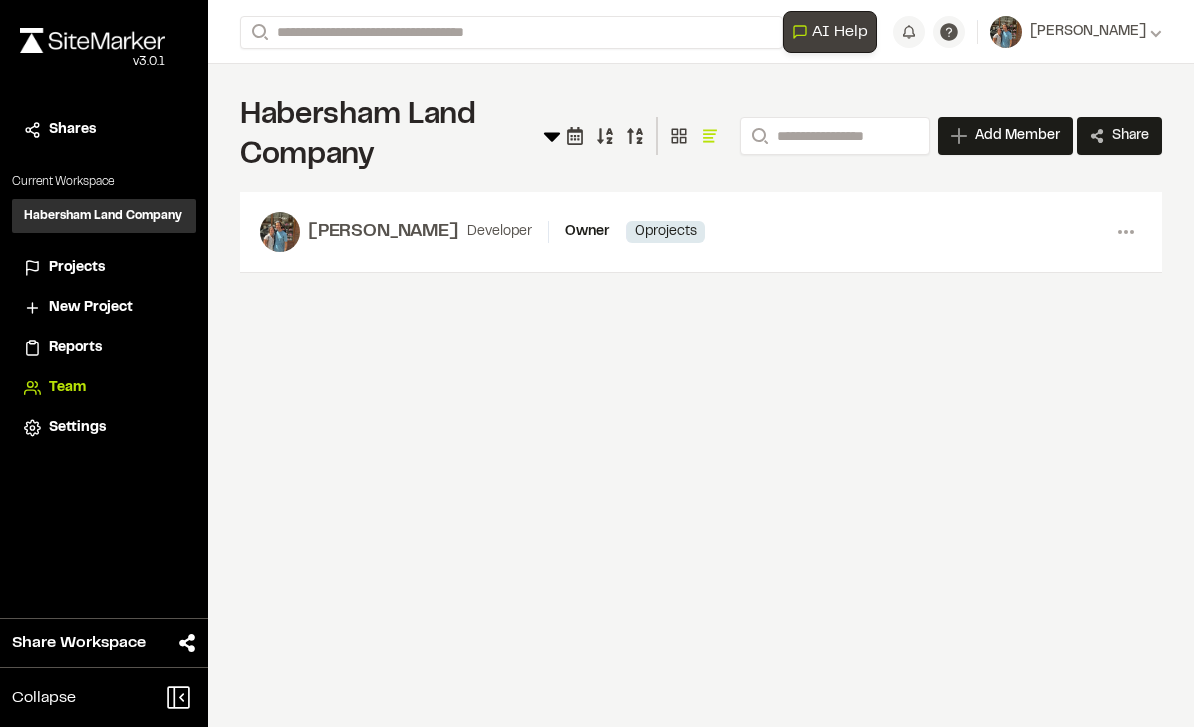click on "AI Help" at bounding box center (840, 32) 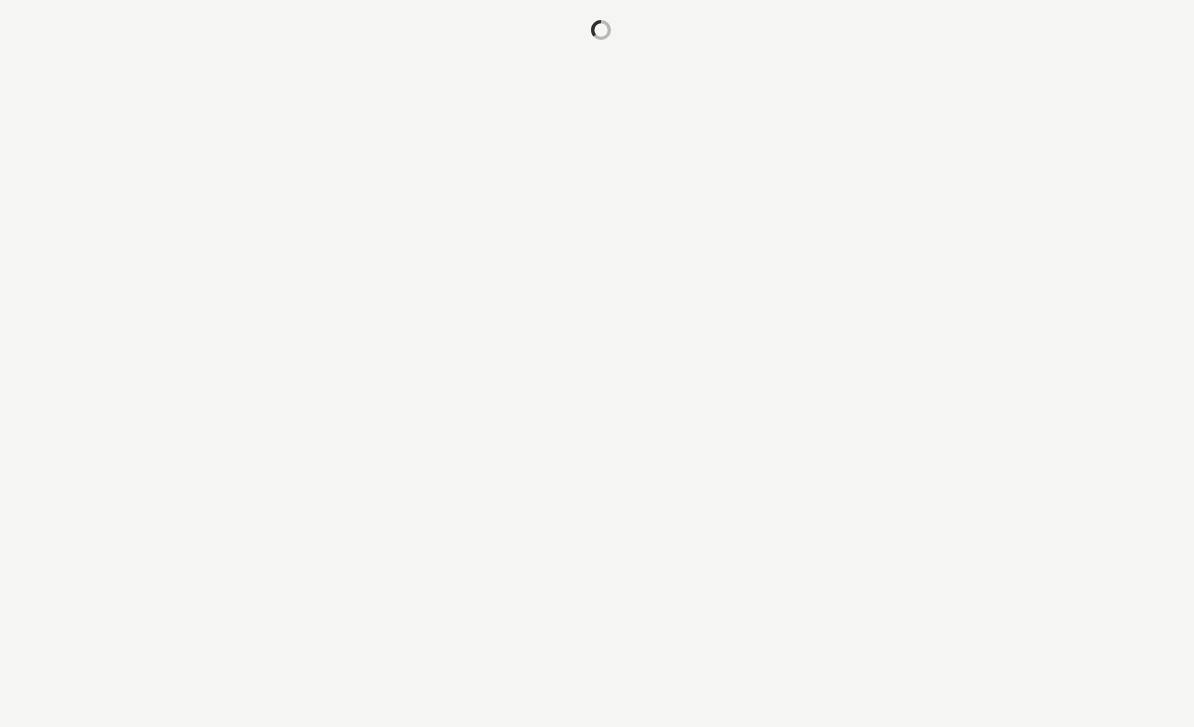 scroll, scrollTop: 0, scrollLeft: 0, axis: both 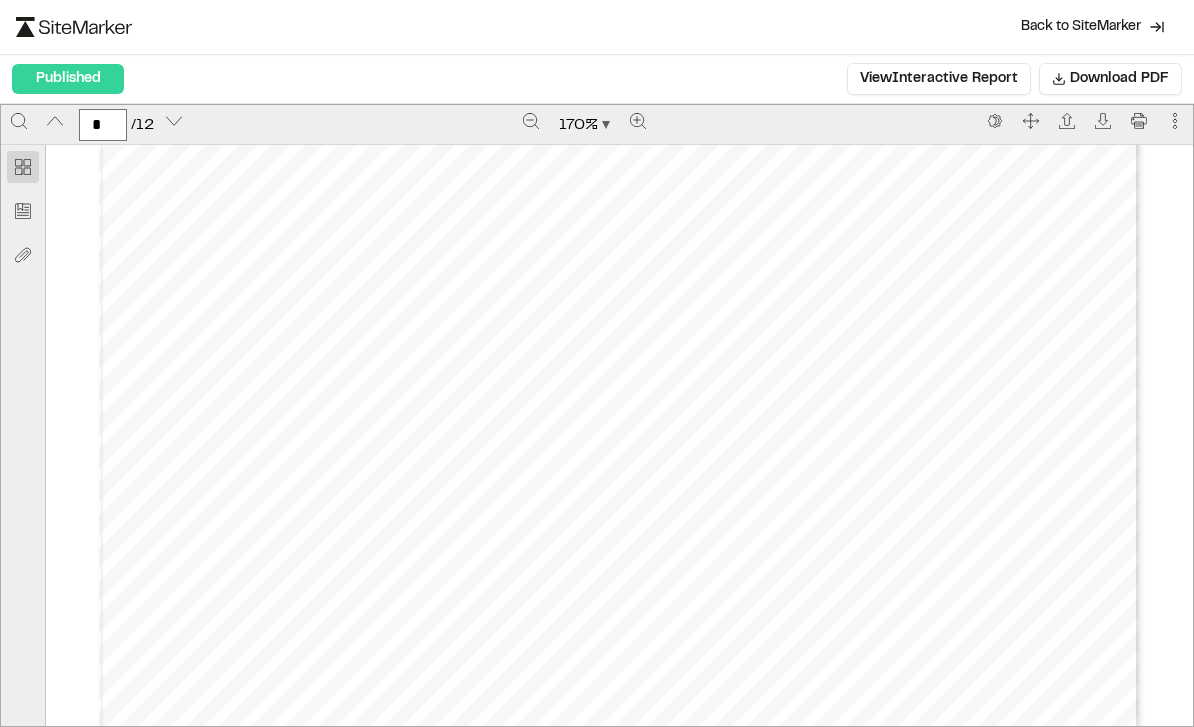 type on "*" 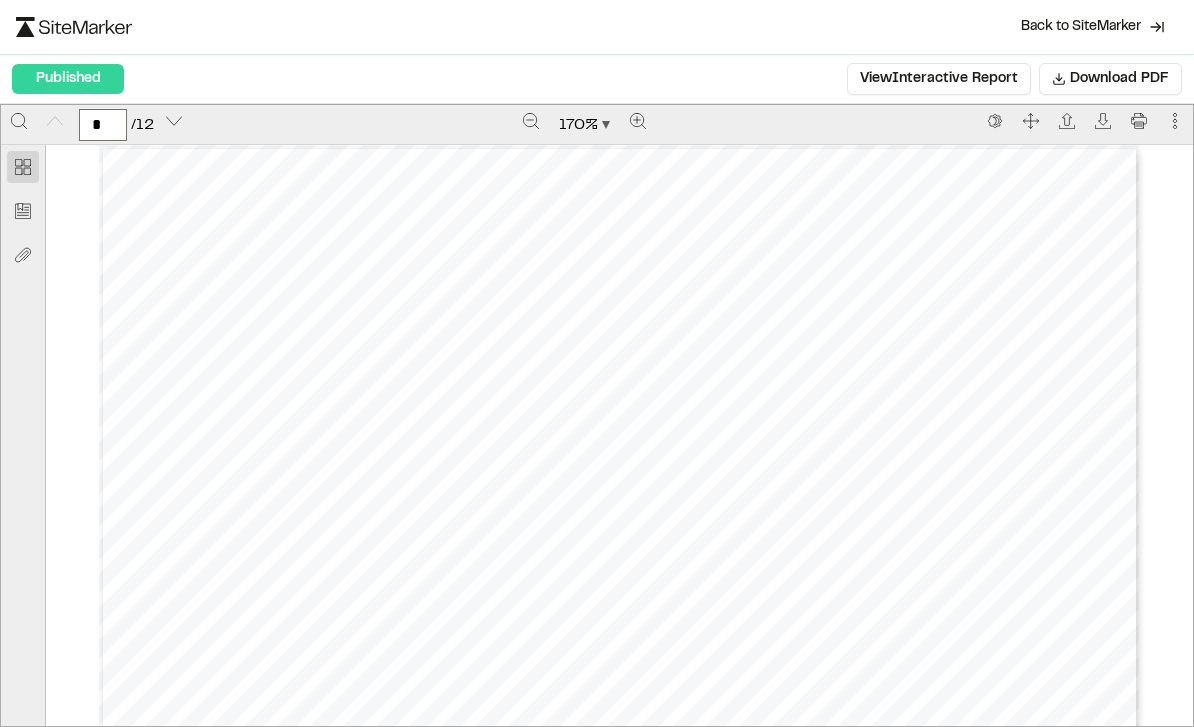 scroll, scrollTop: 0, scrollLeft: 0, axis: both 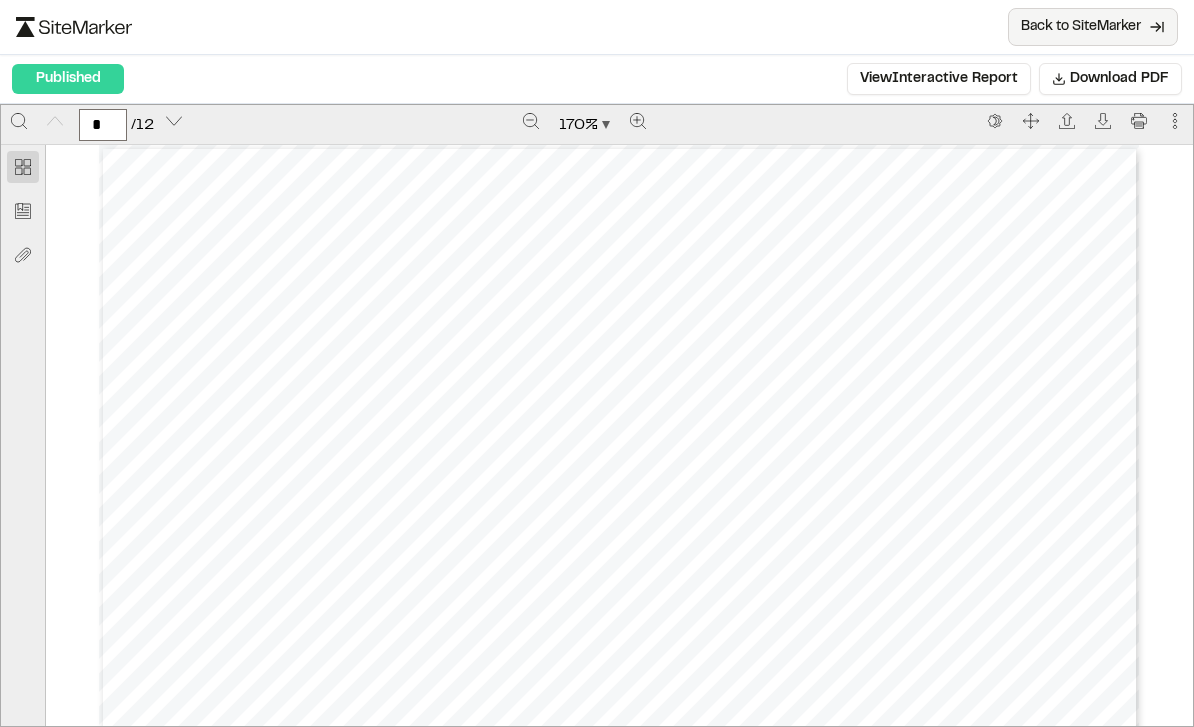 click on "Back to SiteMarker" at bounding box center [1081, 27] 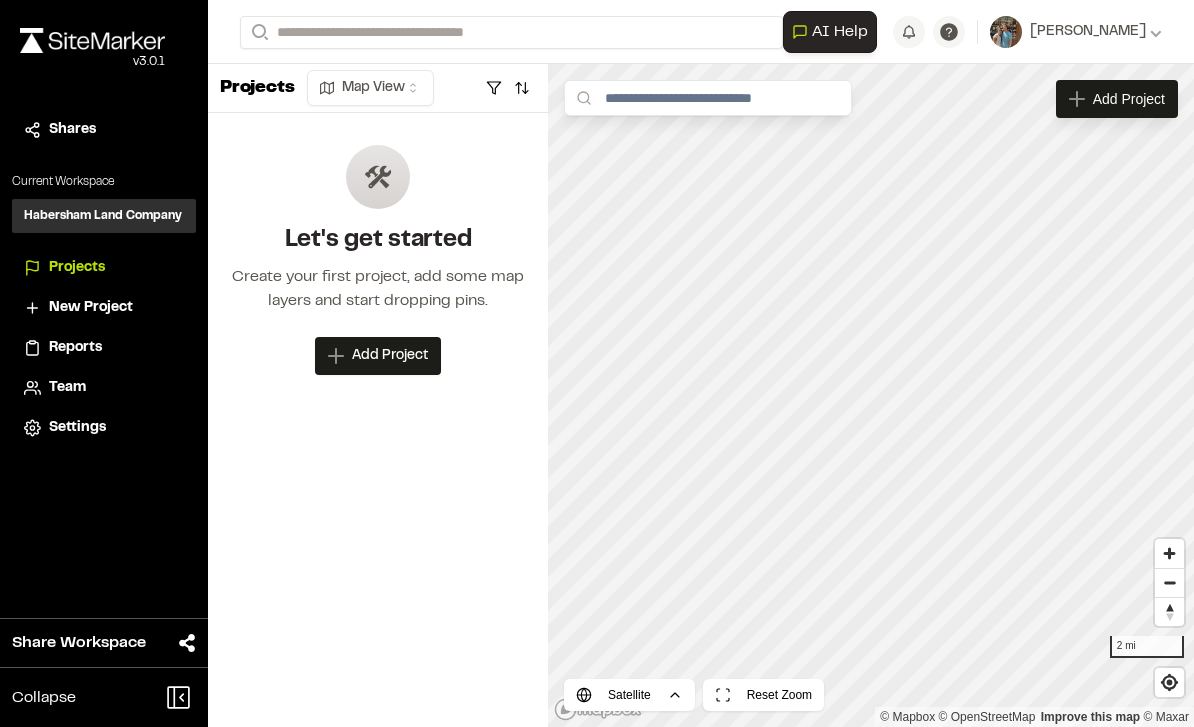 click on "Projects" at bounding box center [77, 268] 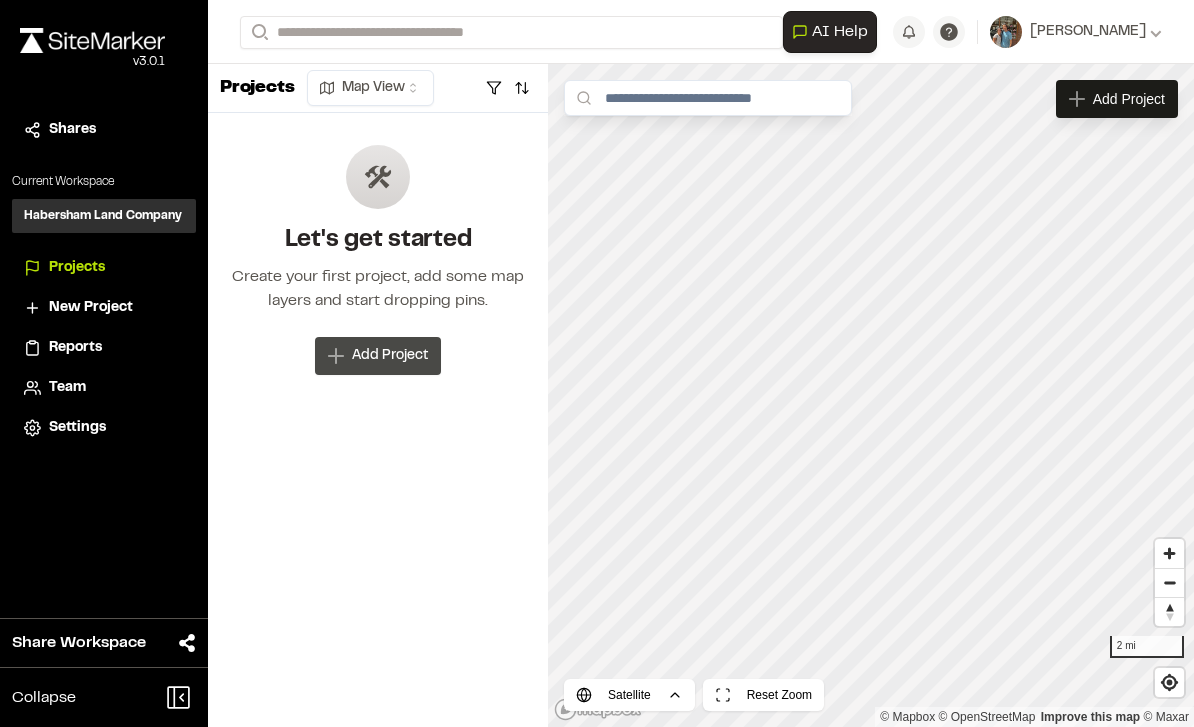 click on "Add Project" at bounding box center (378, 356) 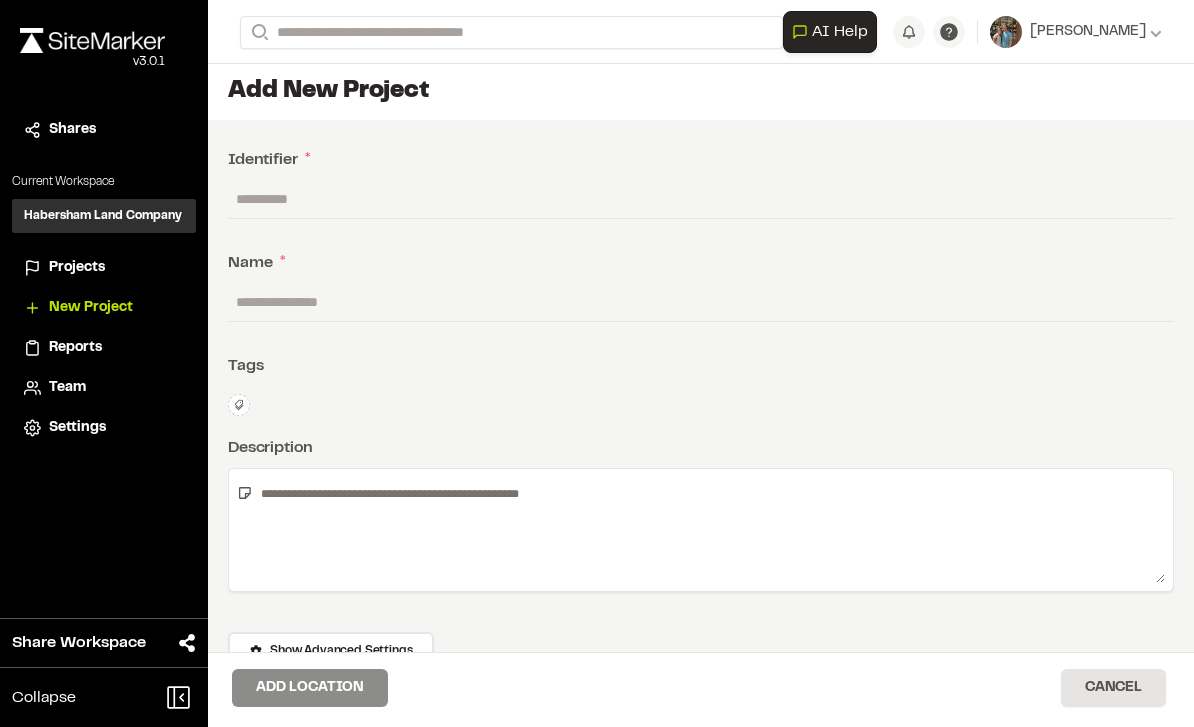 scroll, scrollTop: 0, scrollLeft: 0, axis: both 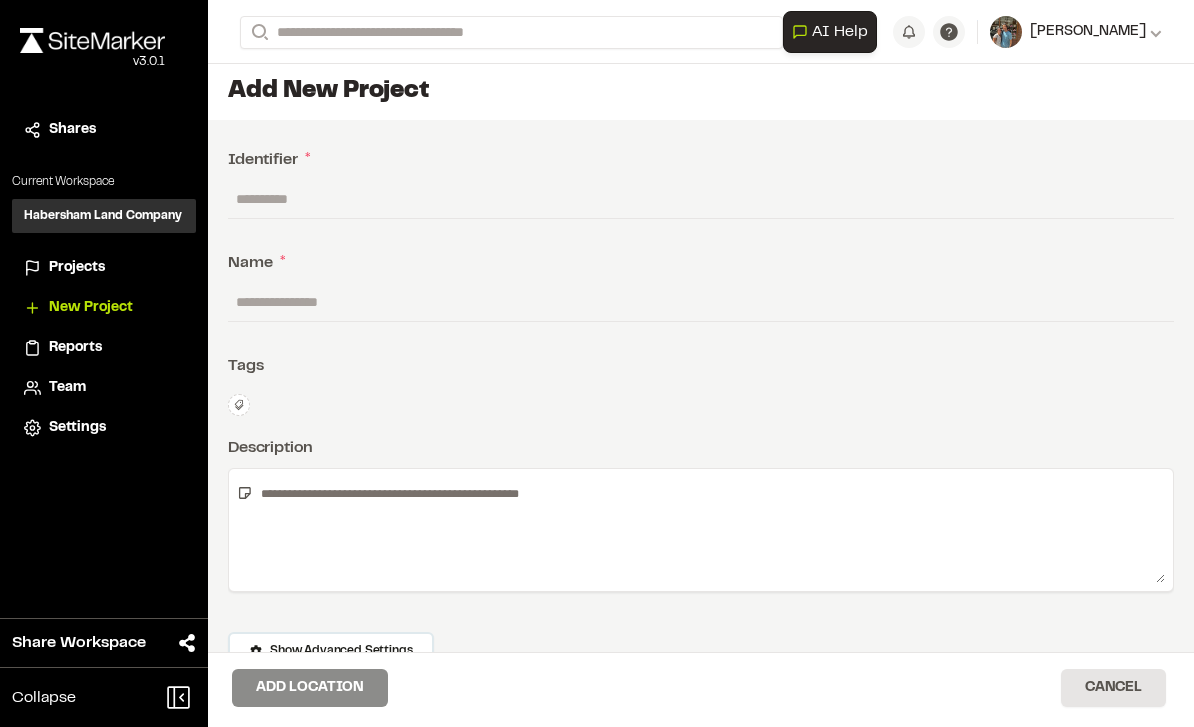 click on "[PERSON_NAME]" at bounding box center [1092, 32] 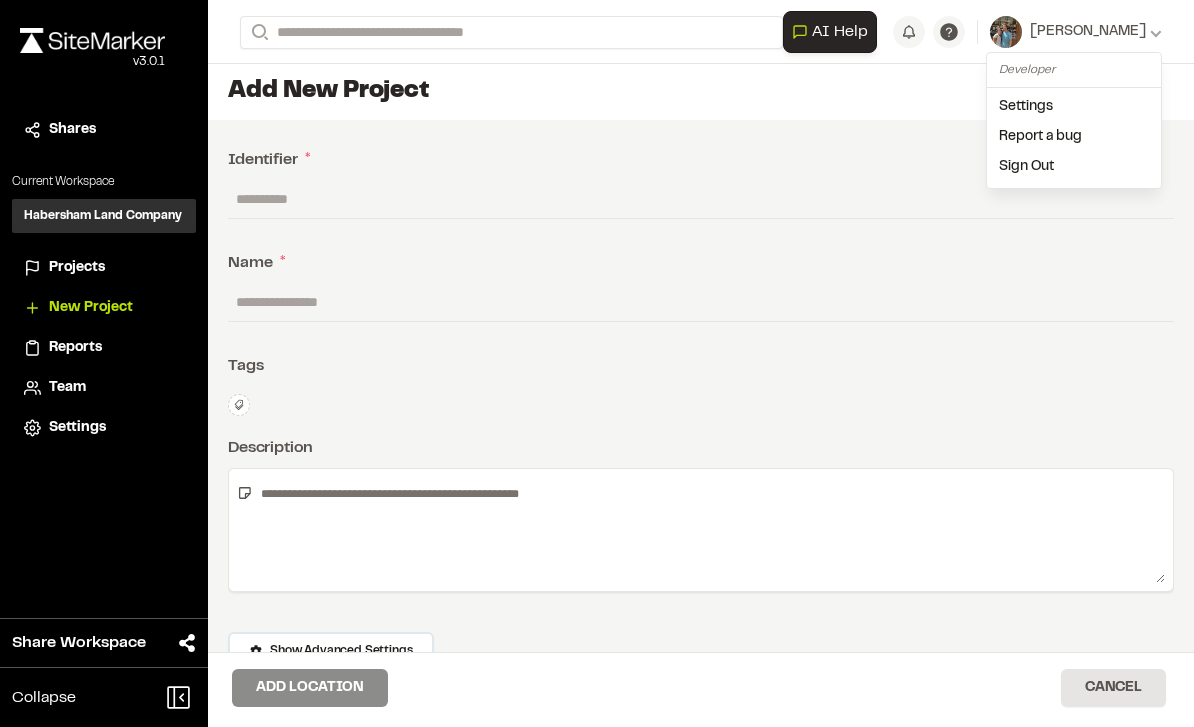 click on "Add New Project" at bounding box center [701, 92] 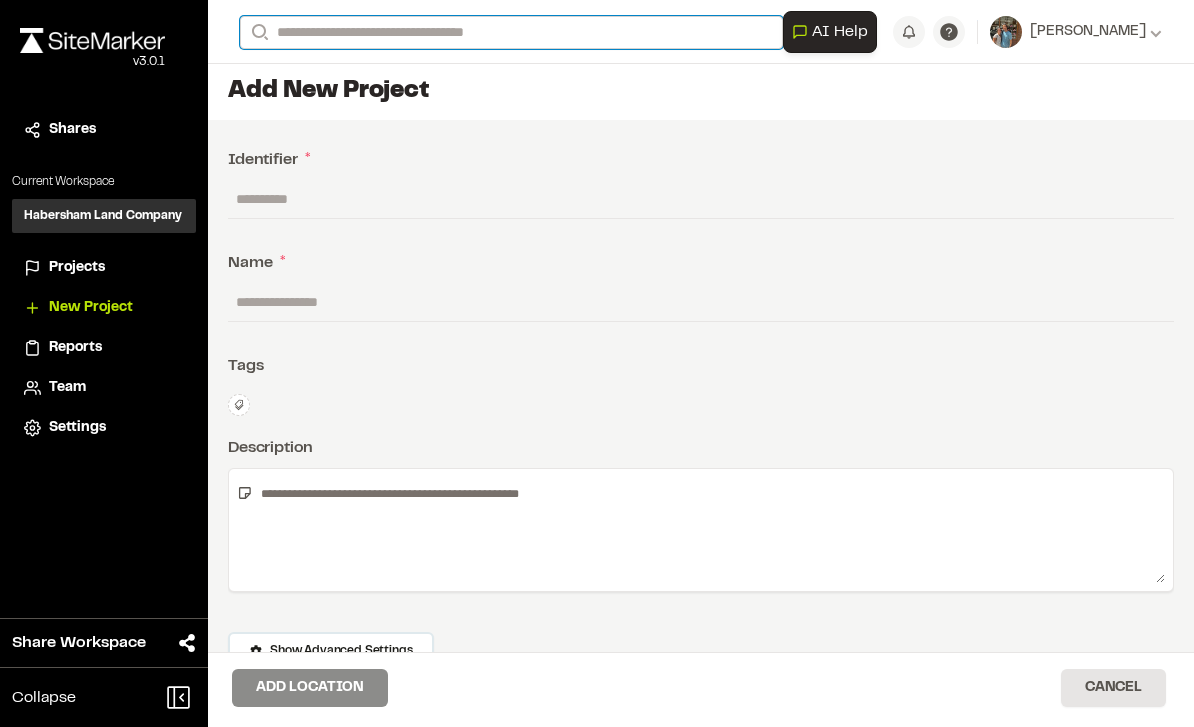 click on "Search" at bounding box center (511, 32) 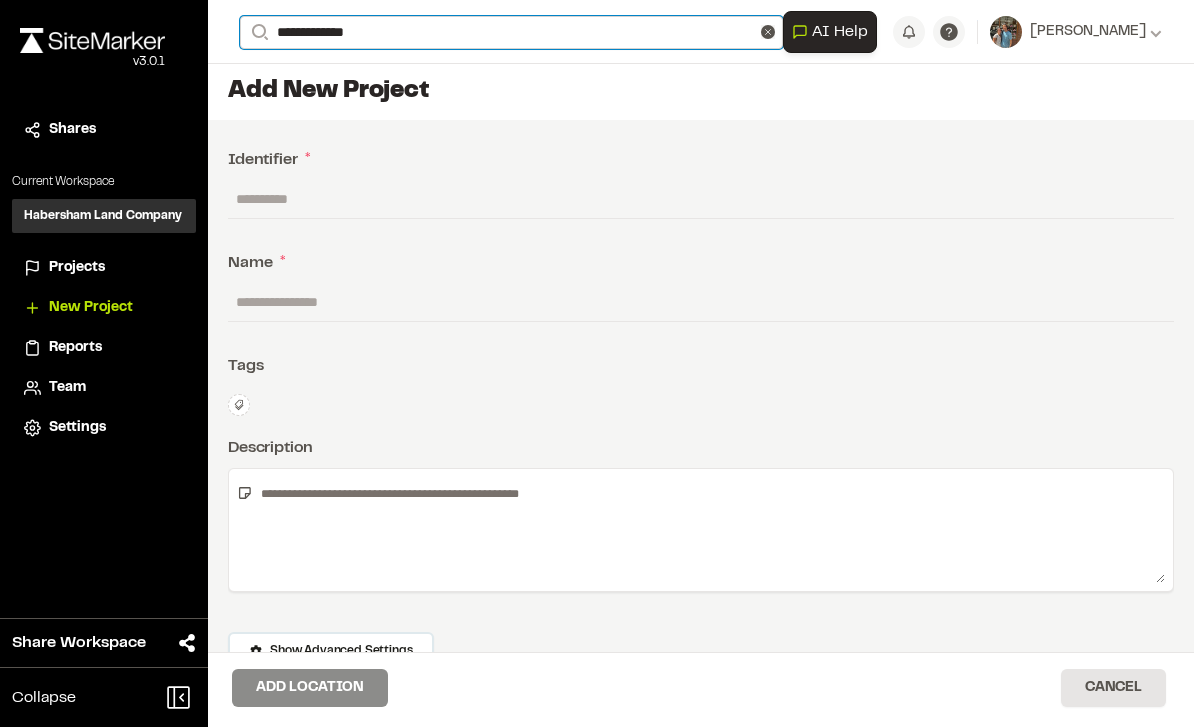 type on "**********" 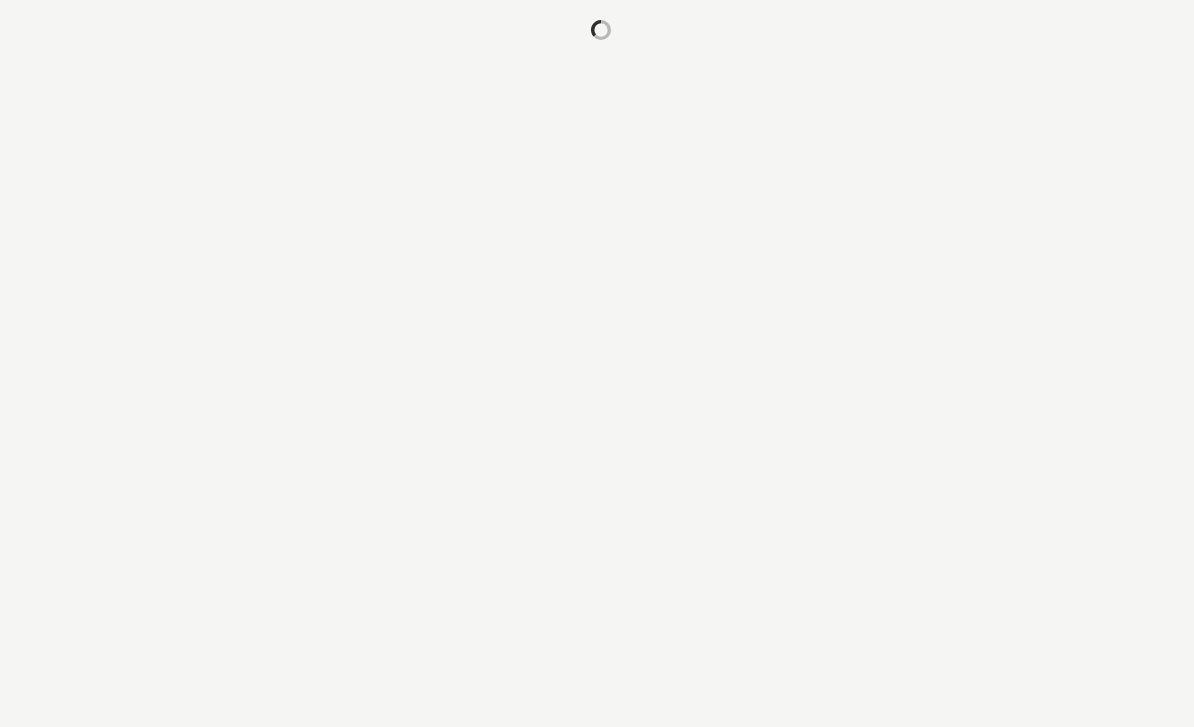 scroll, scrollTop: 0, scrollLeft: 0, axis: both 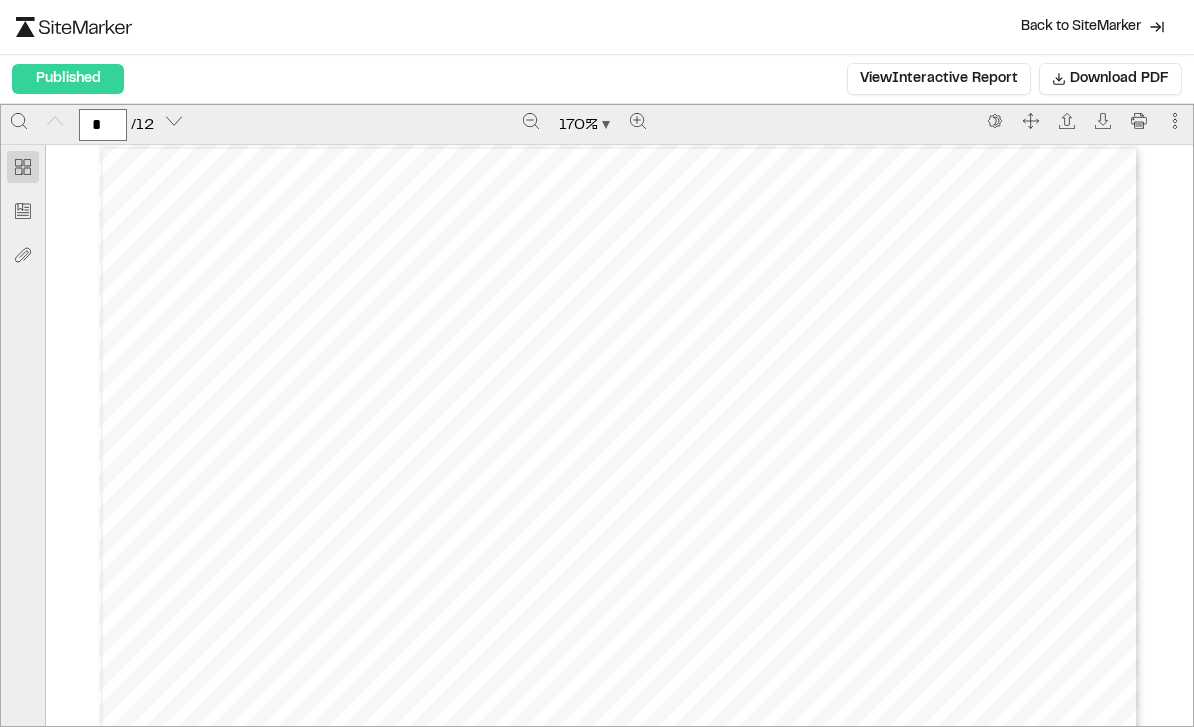 click on "Published" at bounding box center [68, 79] 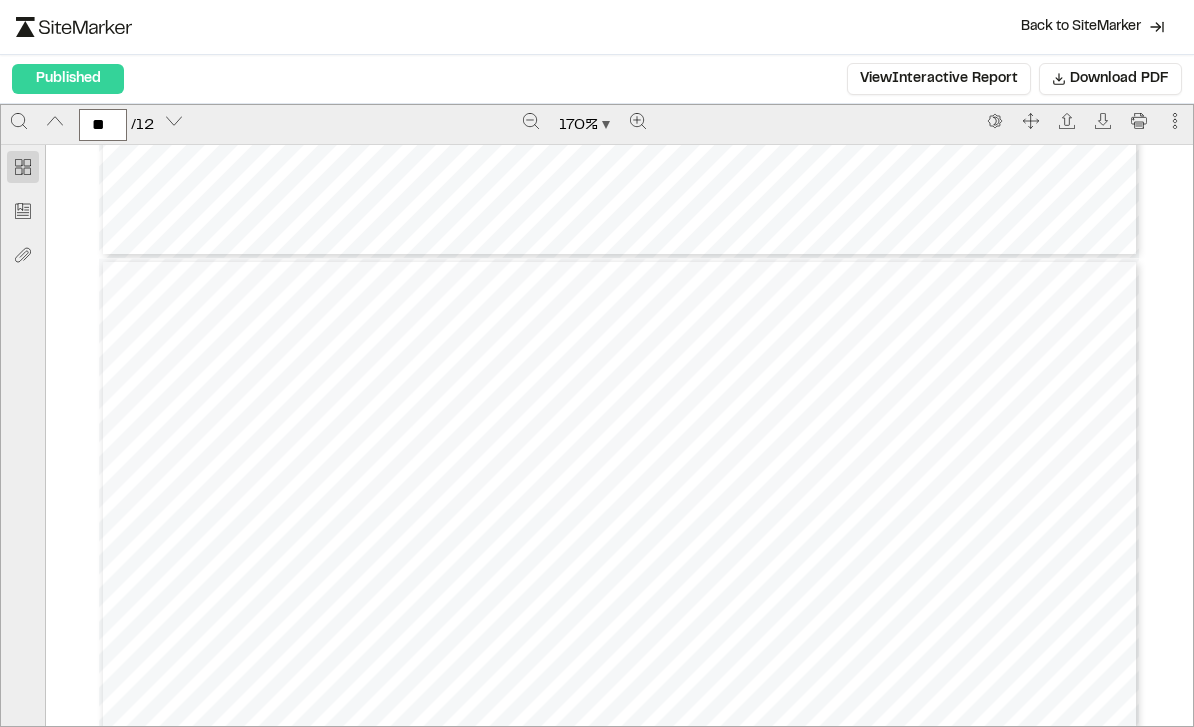 type on "**" 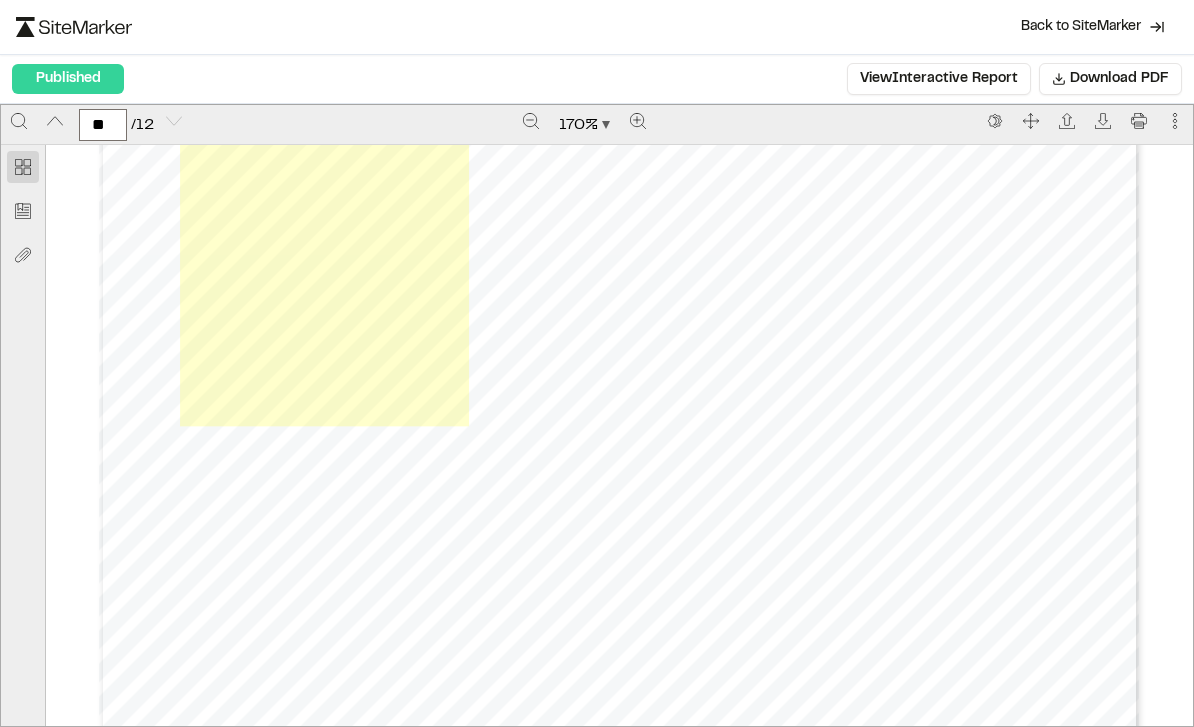 scroll, scrollTop: 15512, scrollLeft: 0, axis: vertical 